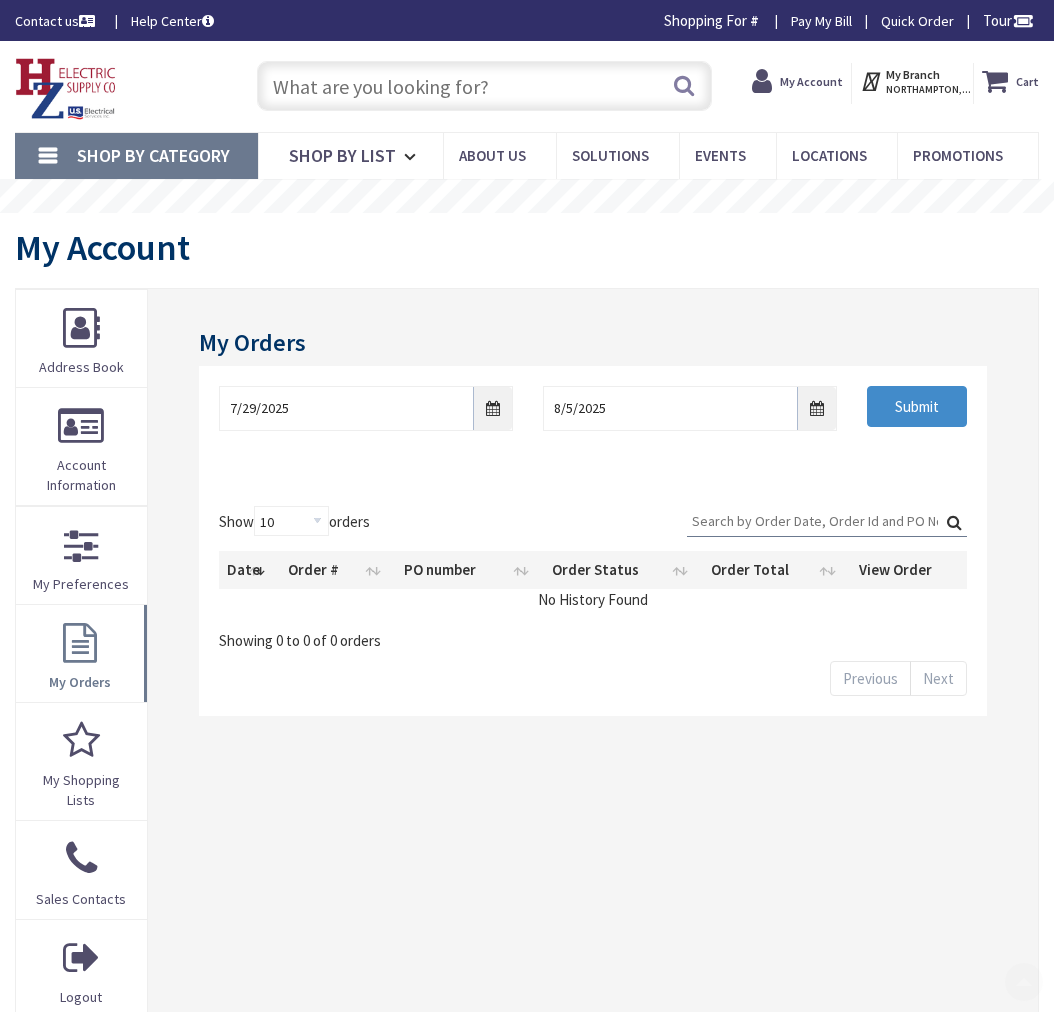 scroll, scrollTop: 612, scrollLeft: 0, axis: vertical 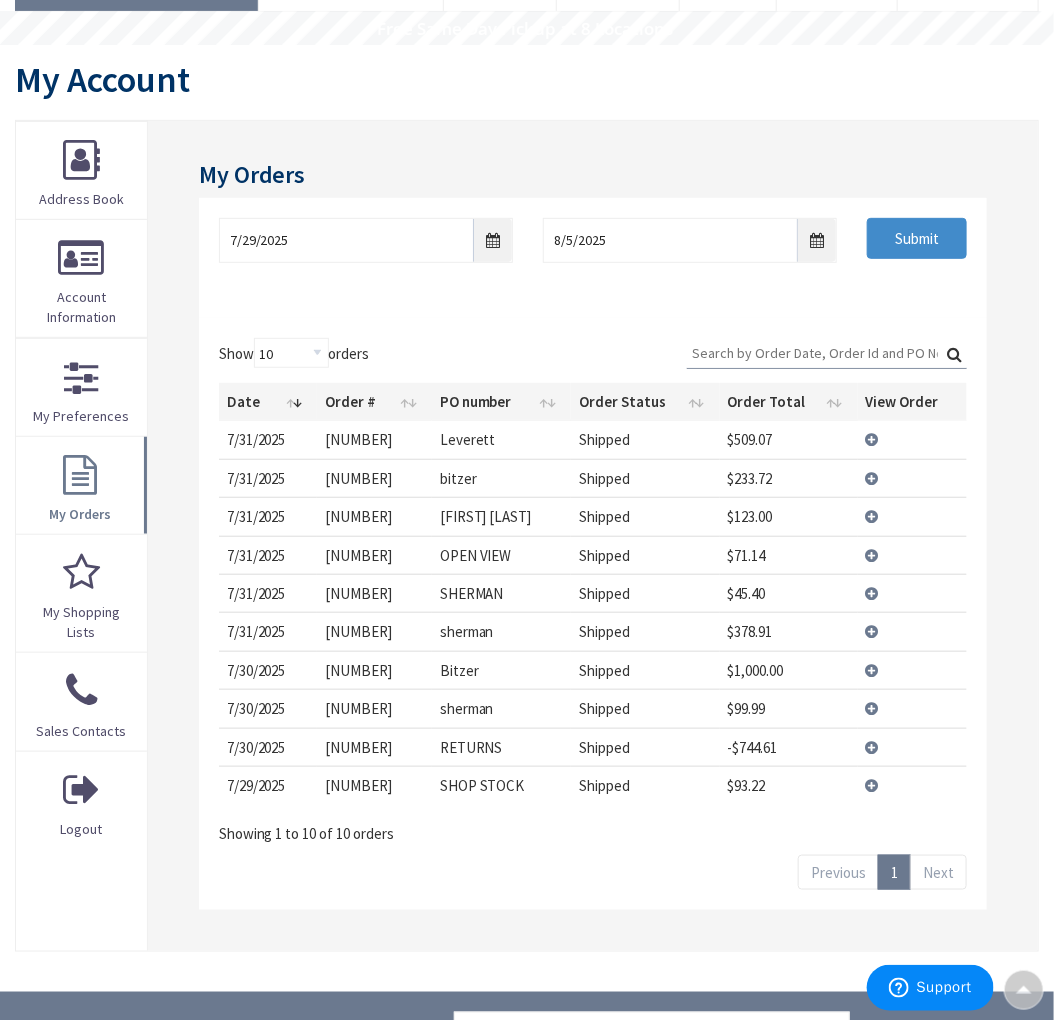 click on "View Details" at bounding box center (912, 439) 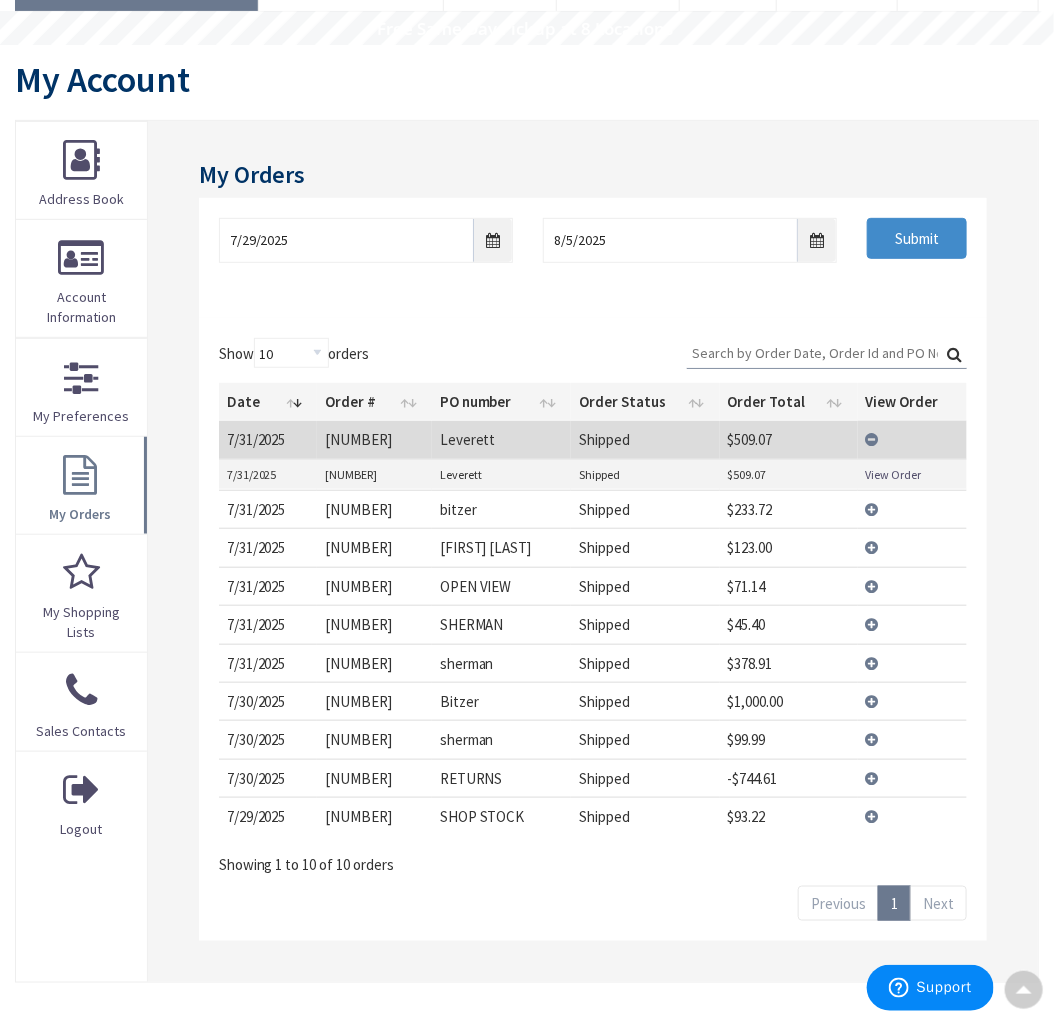 click on "View Order" at bounding box center [894, 474] 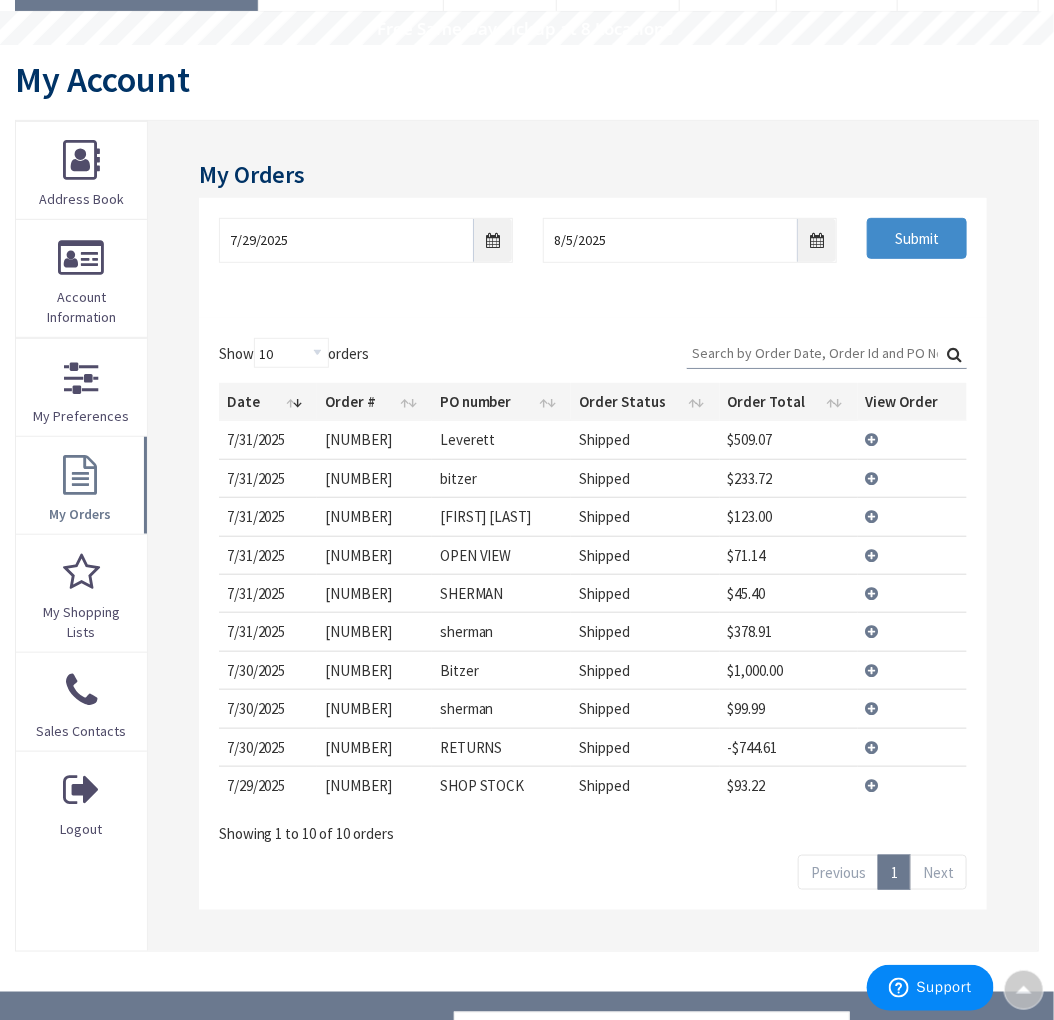 click on "View Details" at bounding box center [912, 478] 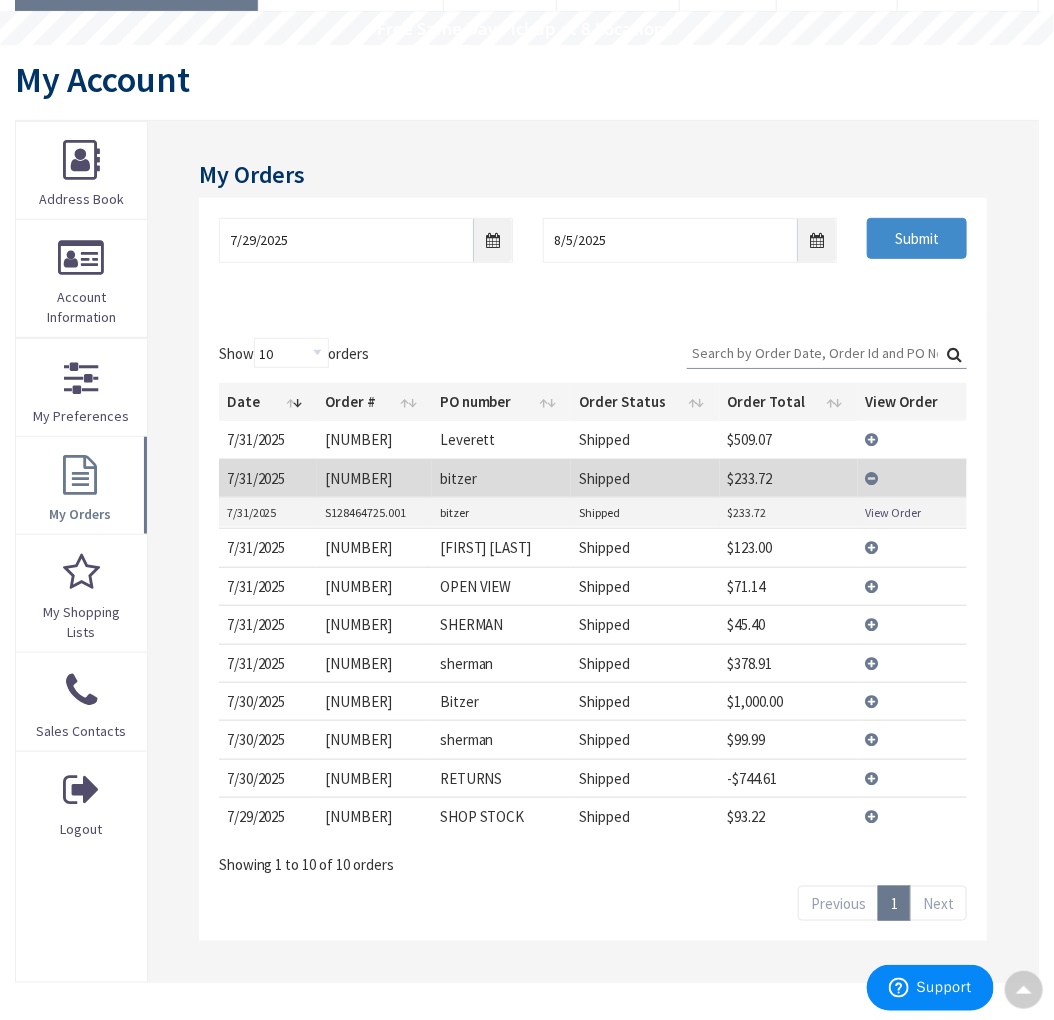 click on "View Order" at bounding box center [894, 512] 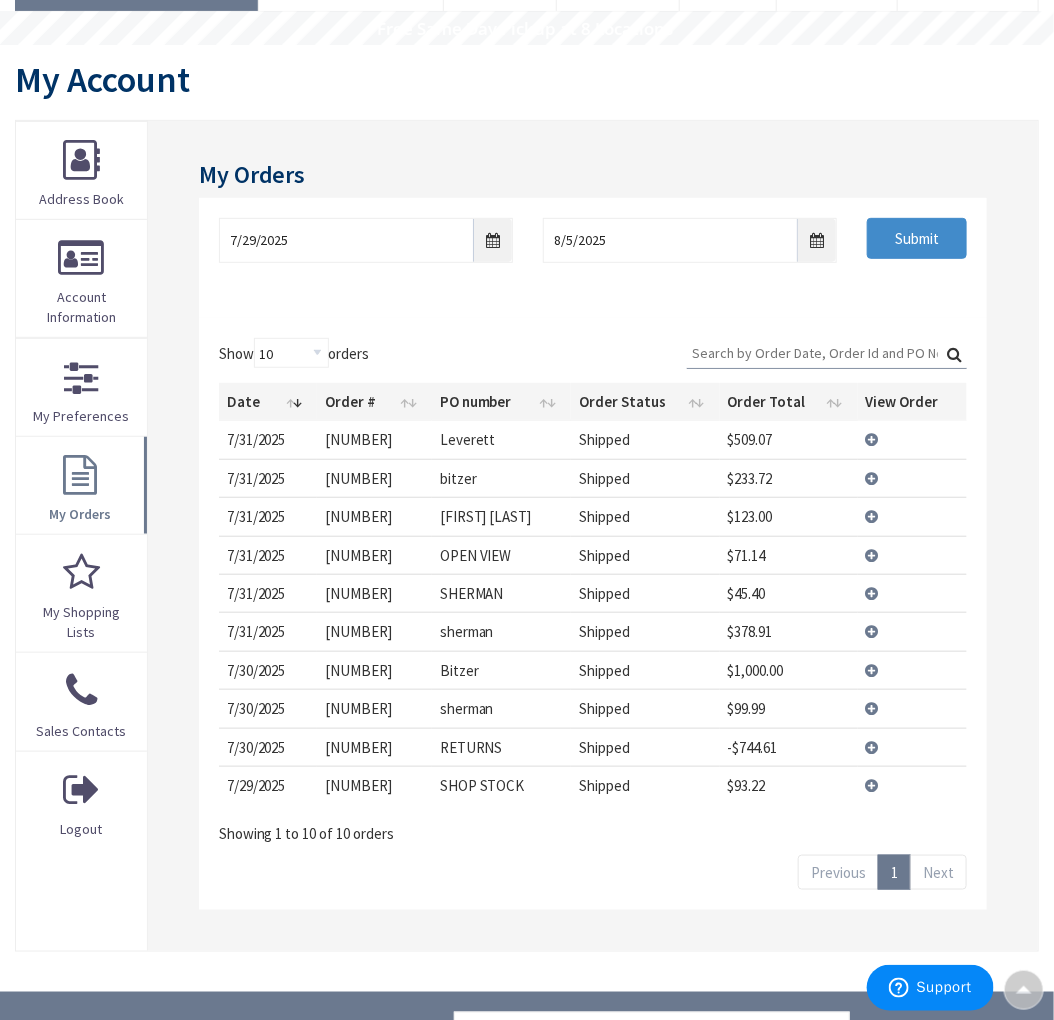 click on "View Details" at bounding box center (912, 670) 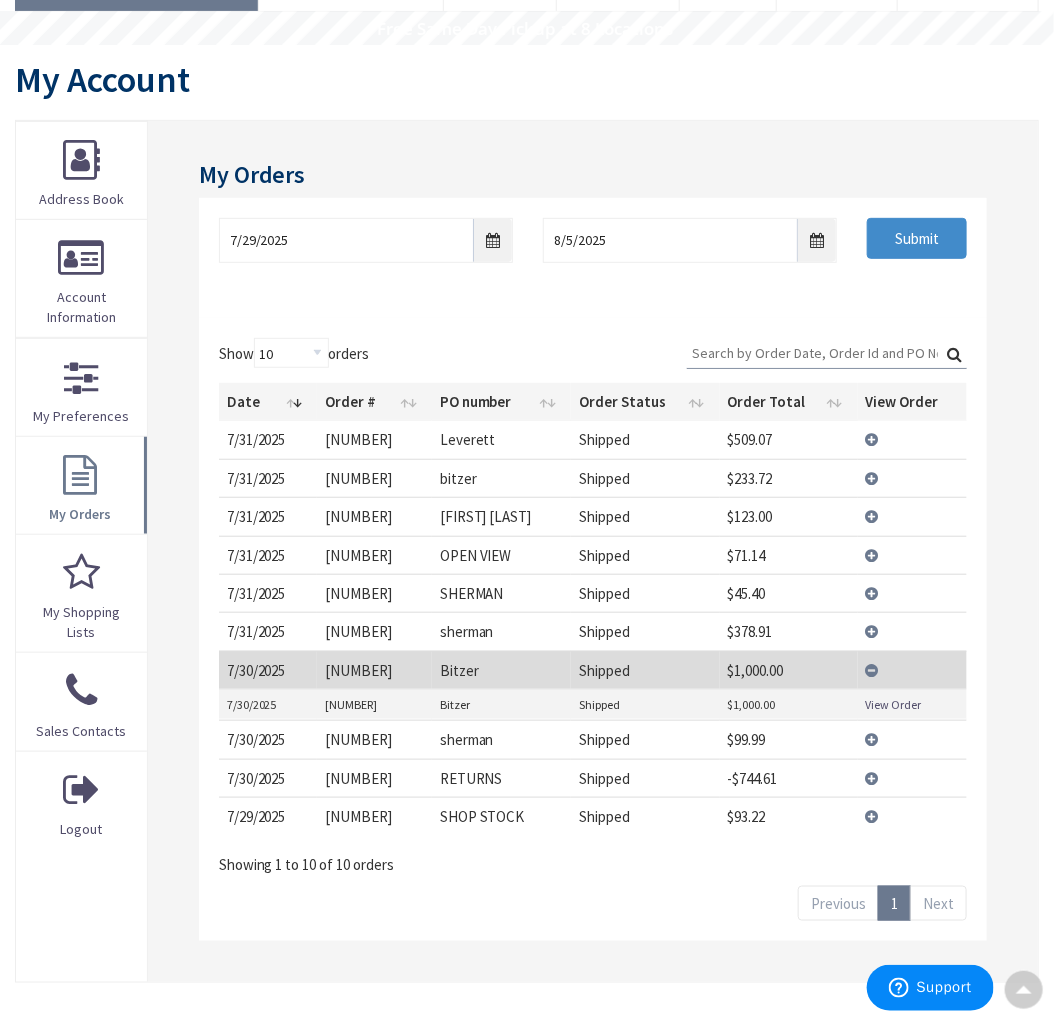 click on "View Order" at bounding box center (894, 704) 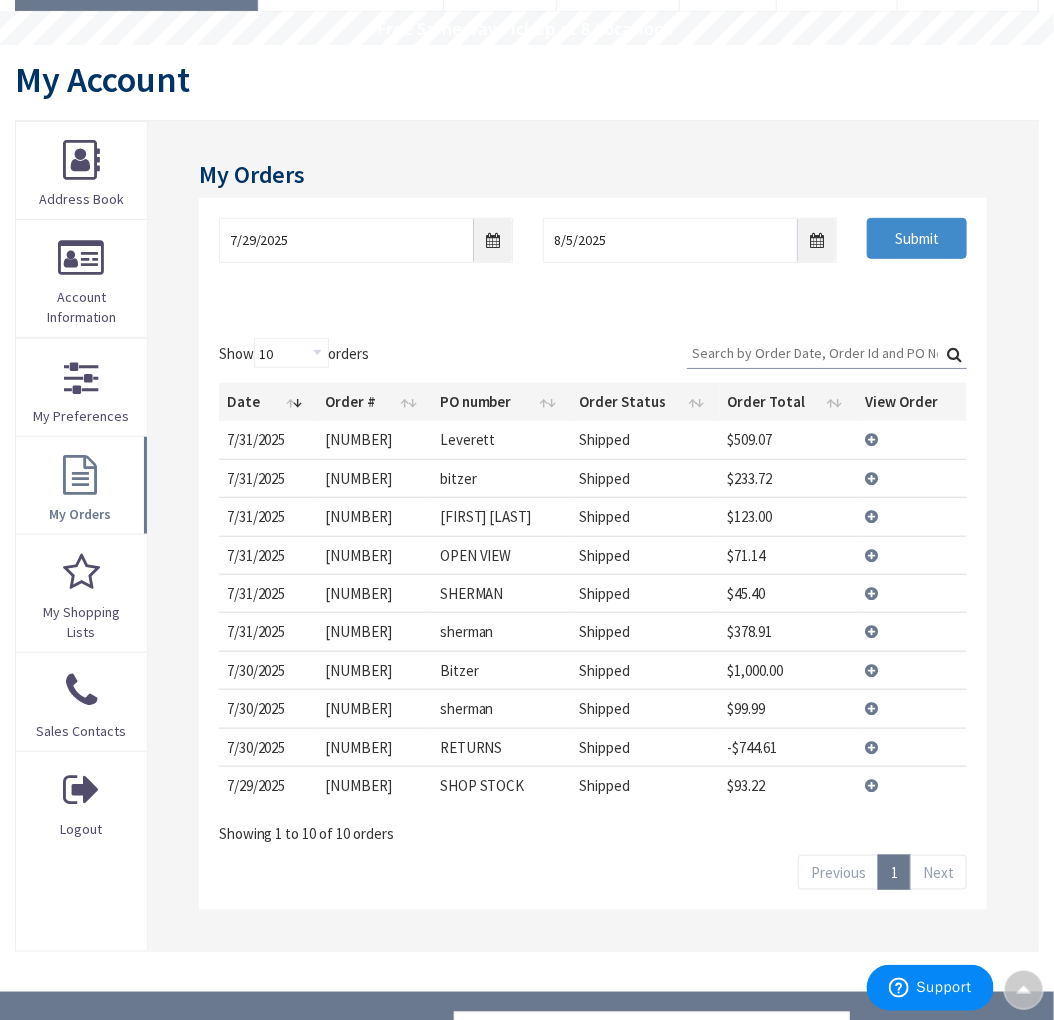 click on "View Details" at bounding box center (912, 631) 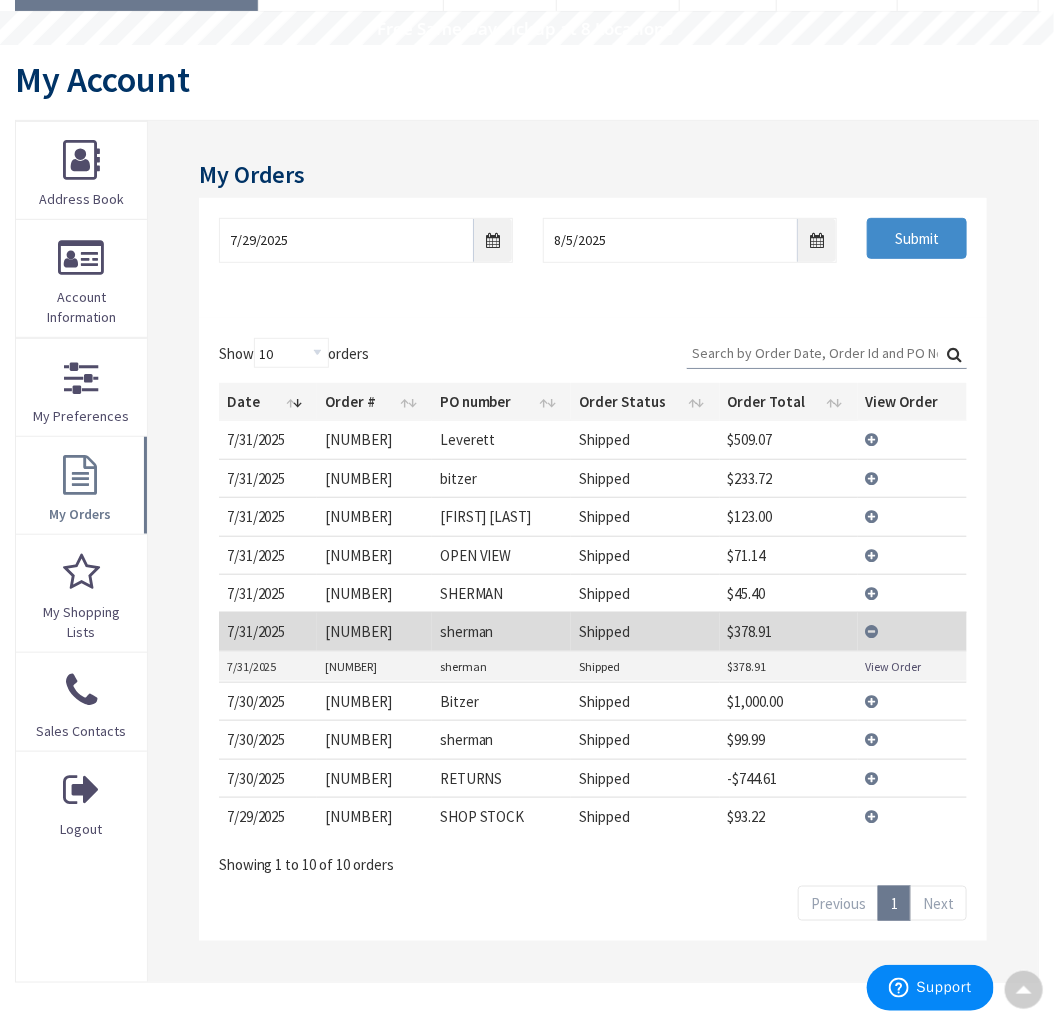 click on "View Order" at bounding box center (894, 666) 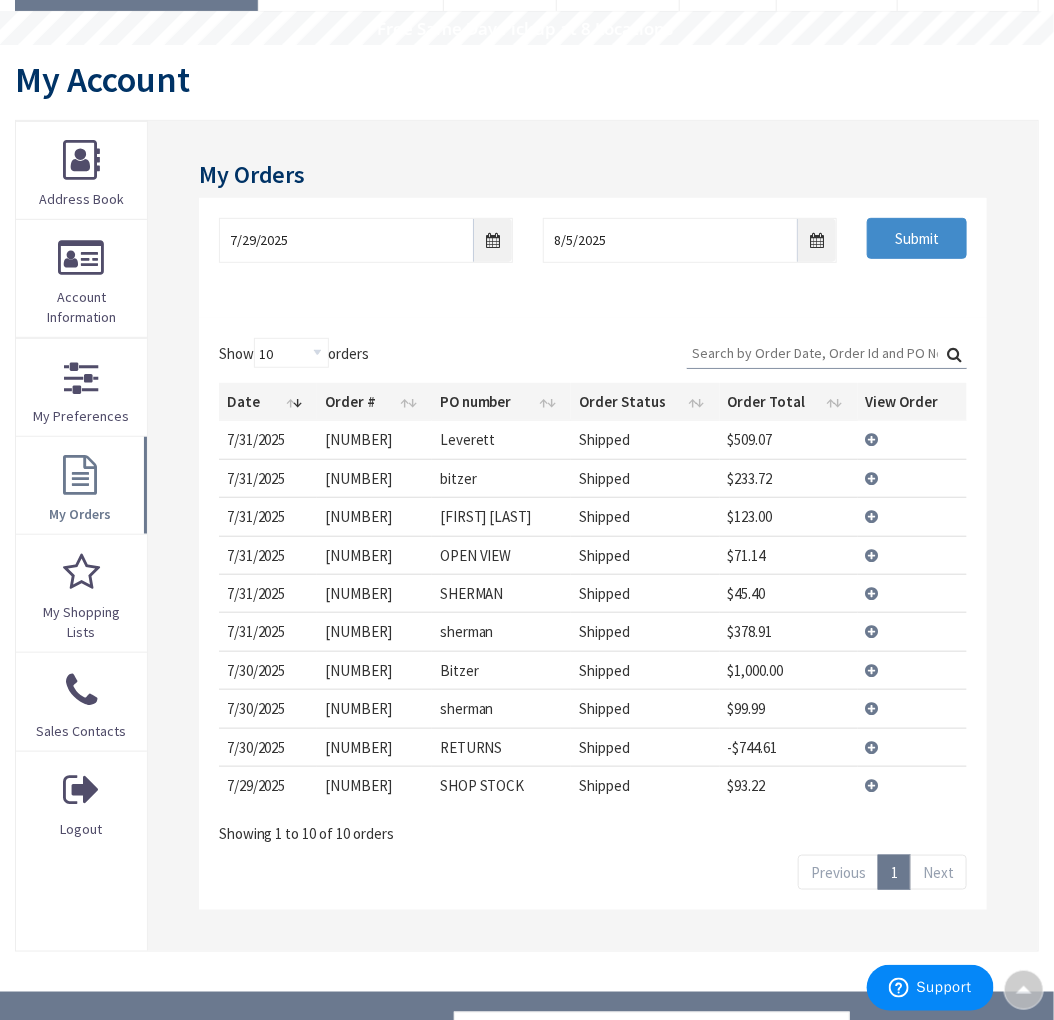 click on "View Details" at bounding box center (912, 478) 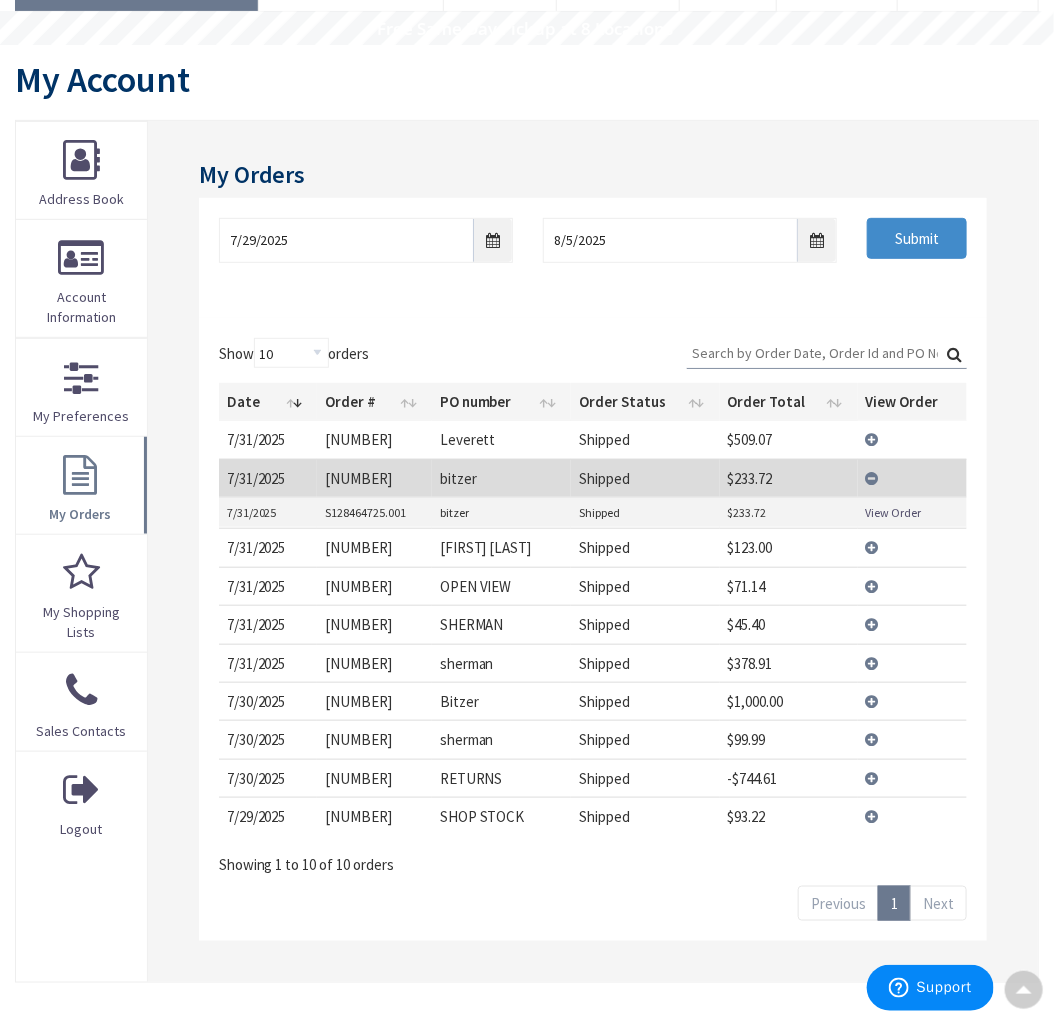 click on "View Order" at bounding box center [894, 512] 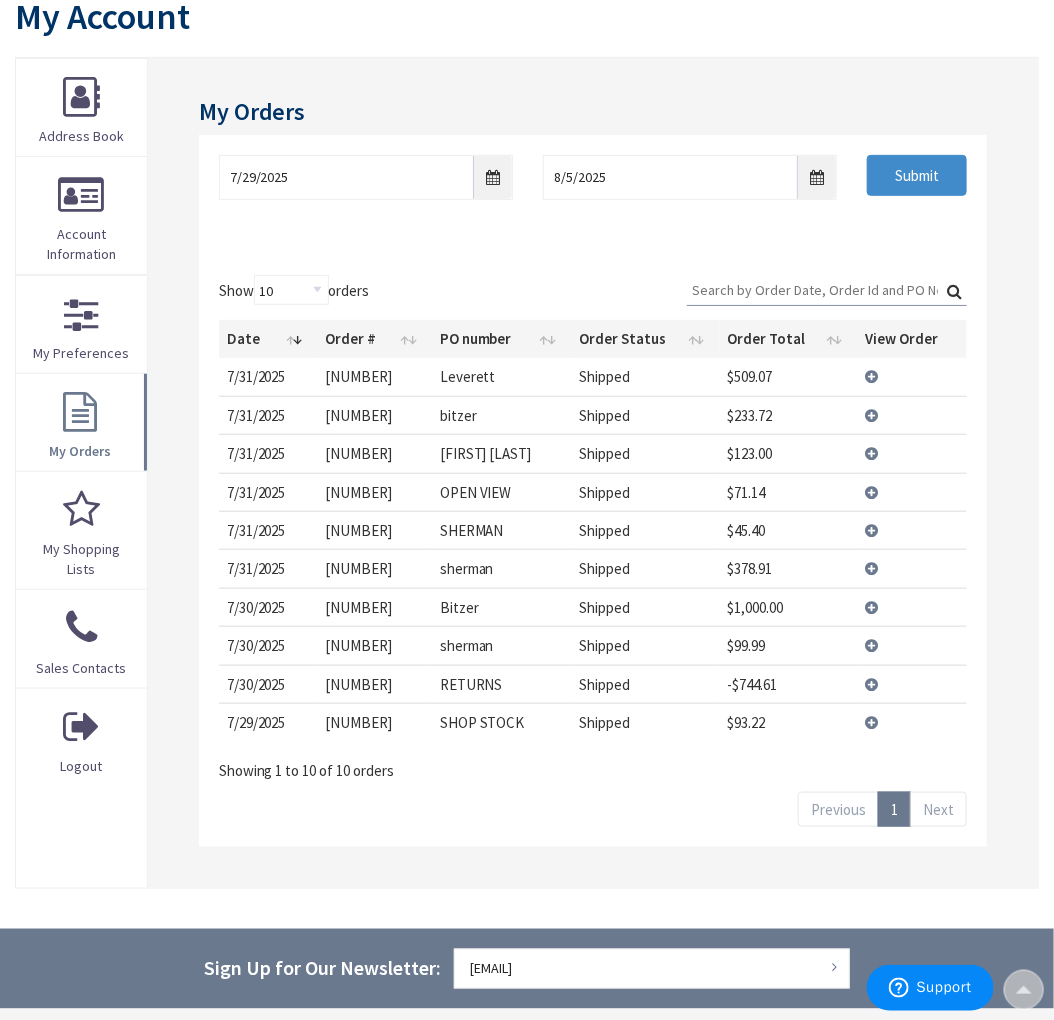 scroll, scrollTop: 282, scrollLeft: 0, axis: vertical 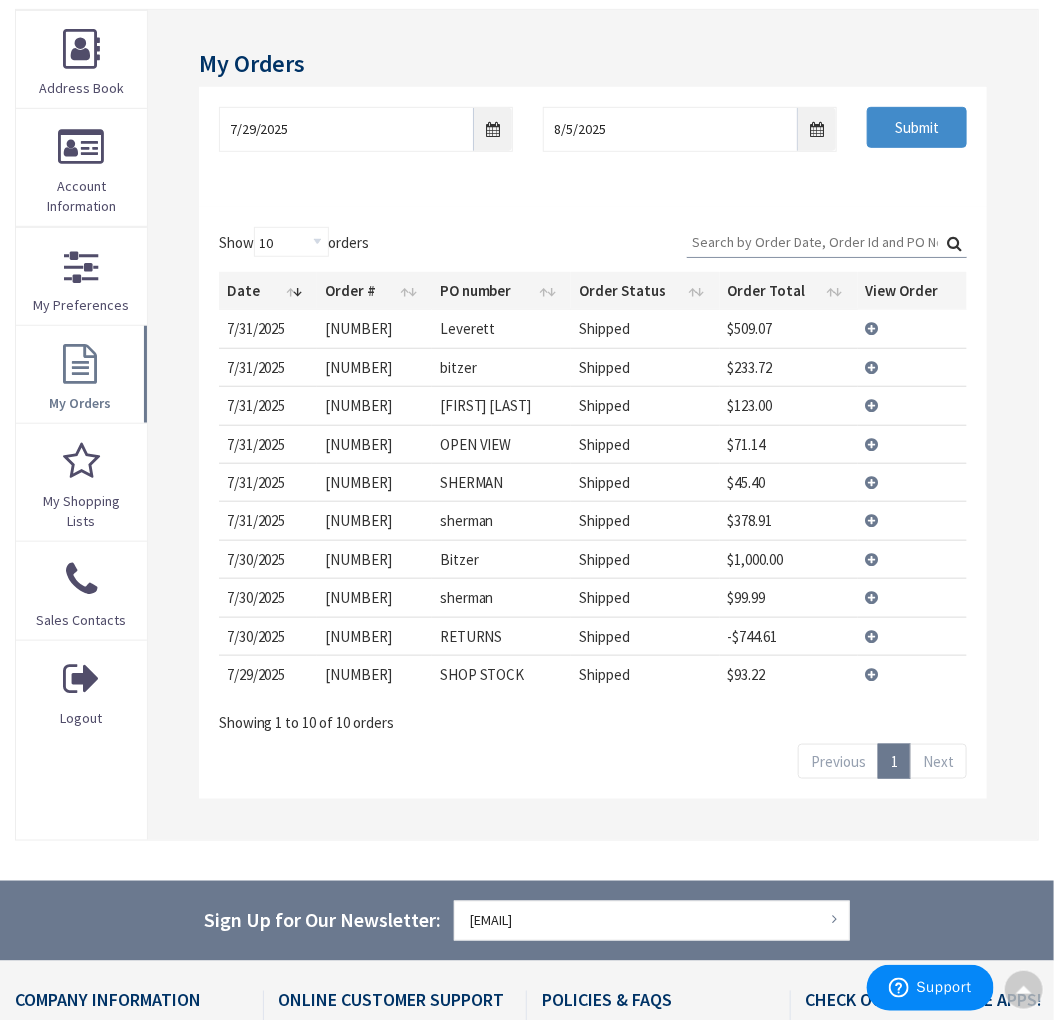click on "View Details" at bounding box center [912, 559] 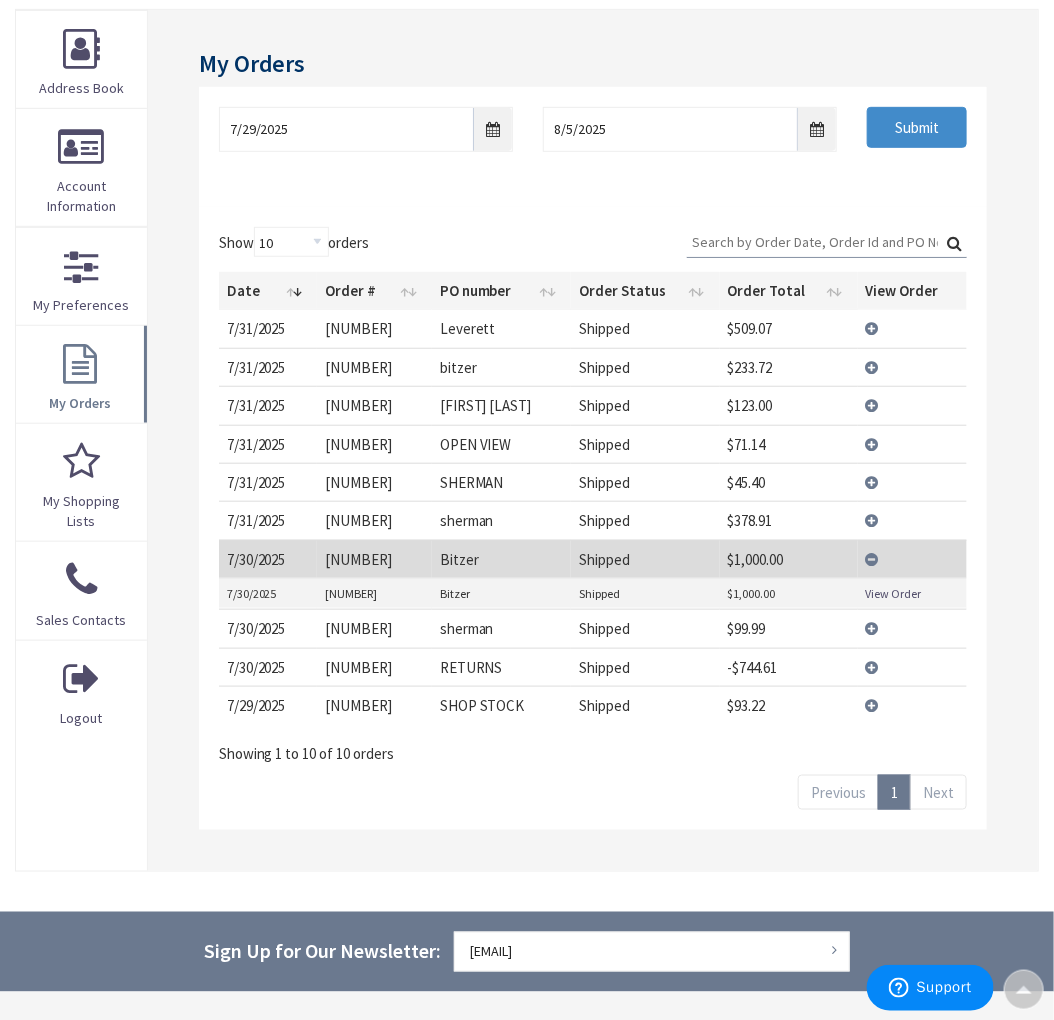 click on "View Order" at bounding box center [894, 593] 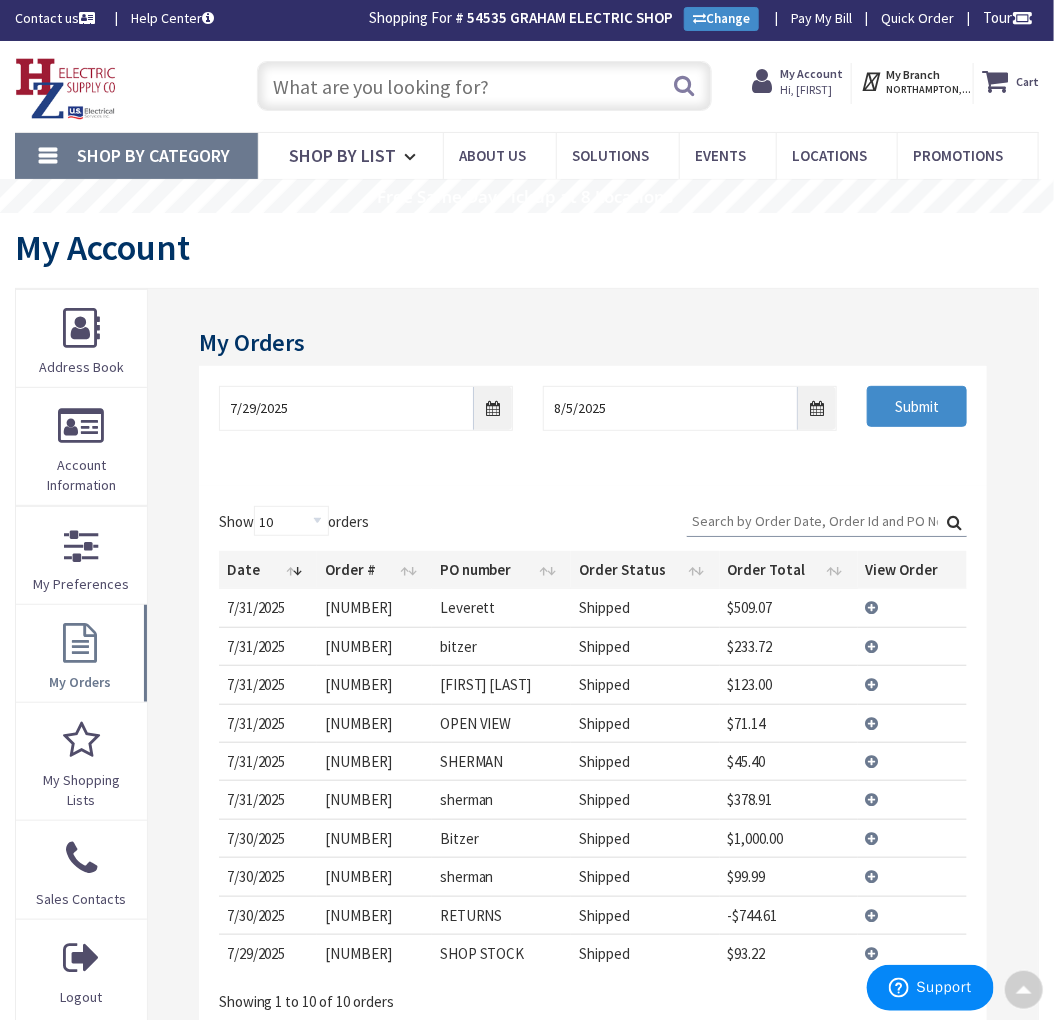 scroll, scrollTop: 0, scrollLeft: 0, axis: both 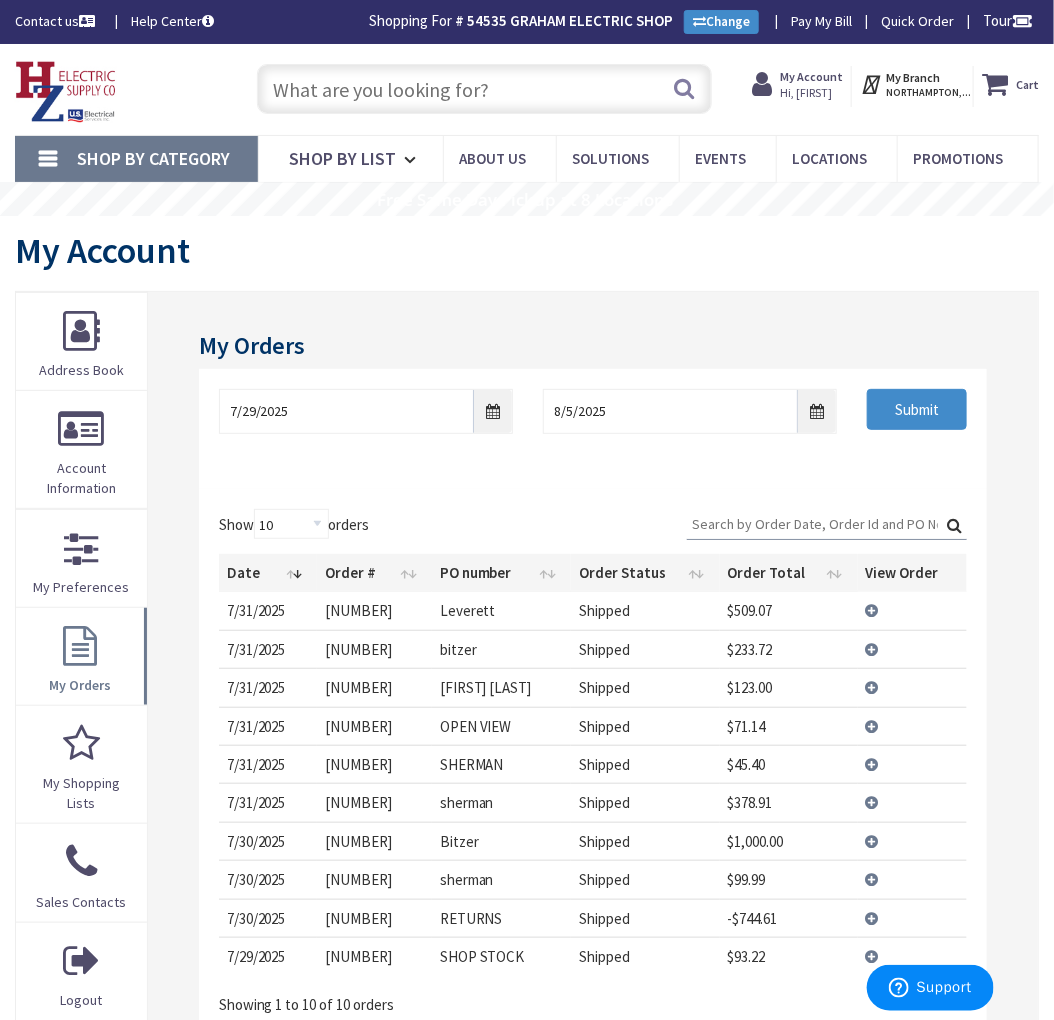 click on "View Details" at bounding box center [912, 956] 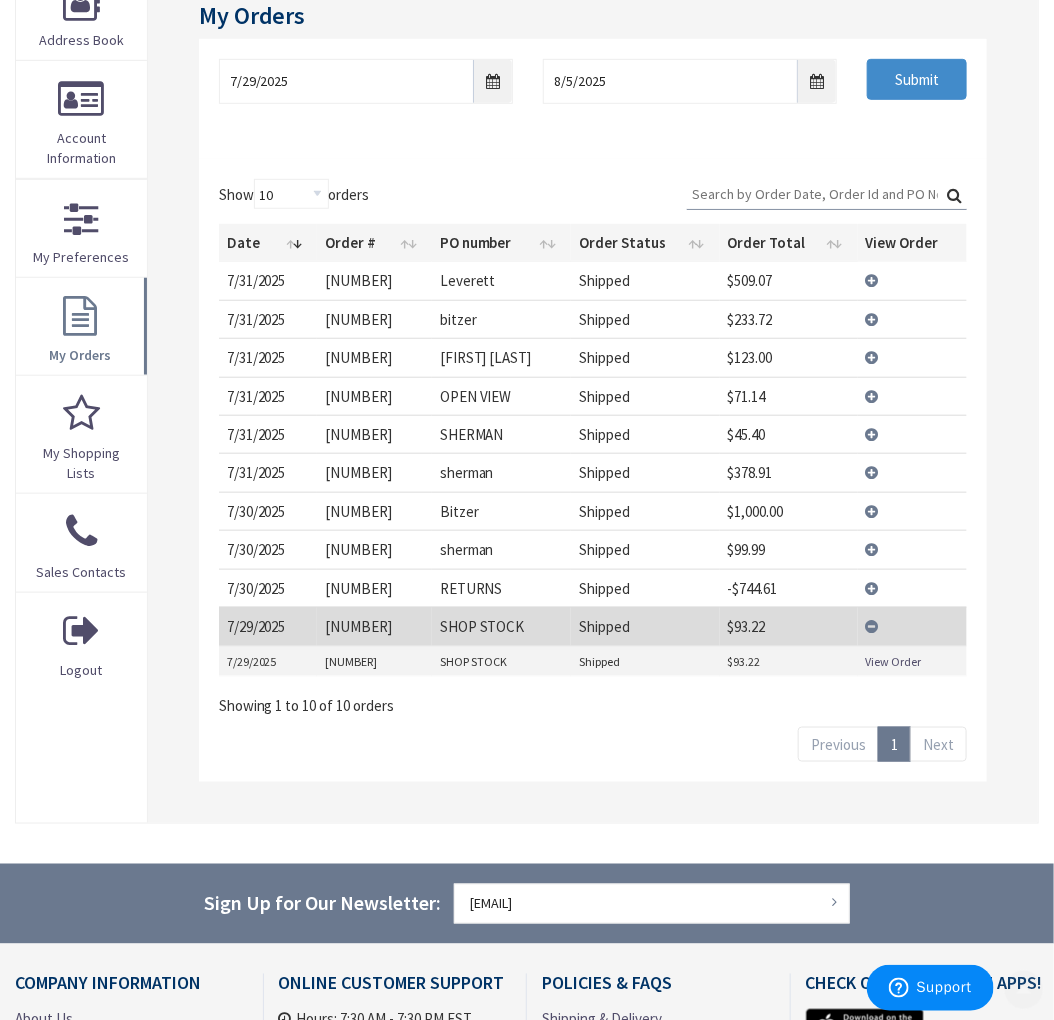 scroll, scrollTop: 333, scrollLeft: 0, axis: vertical 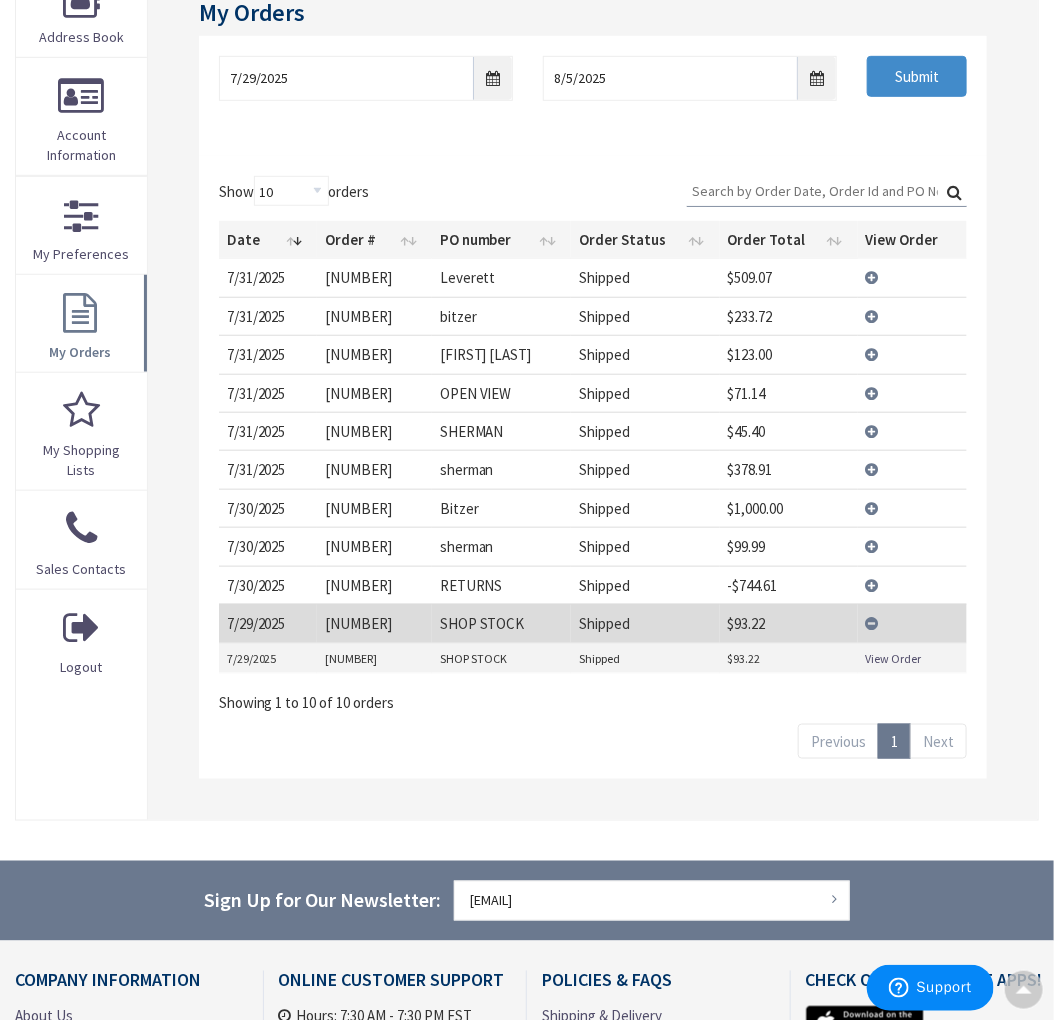 click on "View Order" at bounding box center (894, 658) 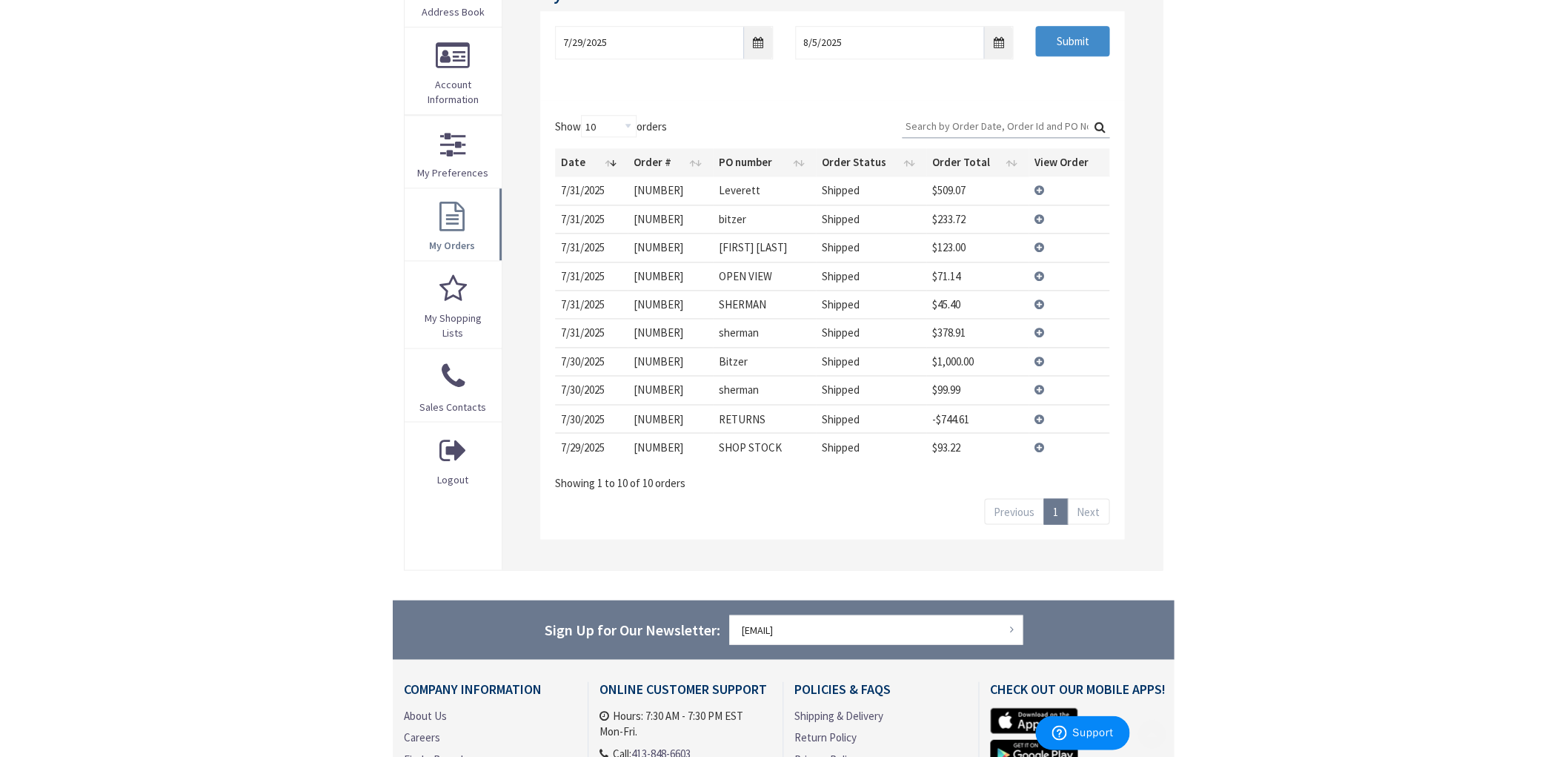 scroll, scrollTop: 0, scrollLeft: 0, axis: both 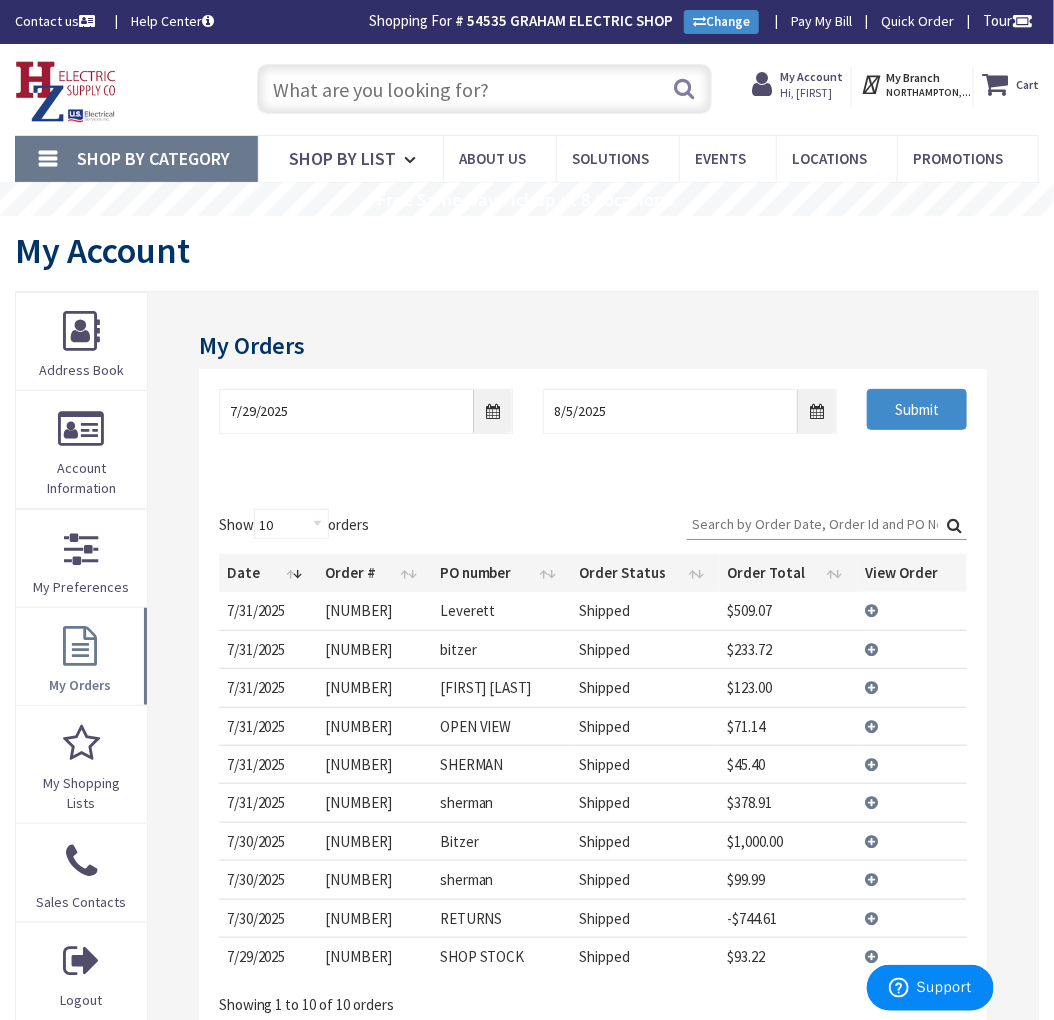 click at bounding box center [484, 89] 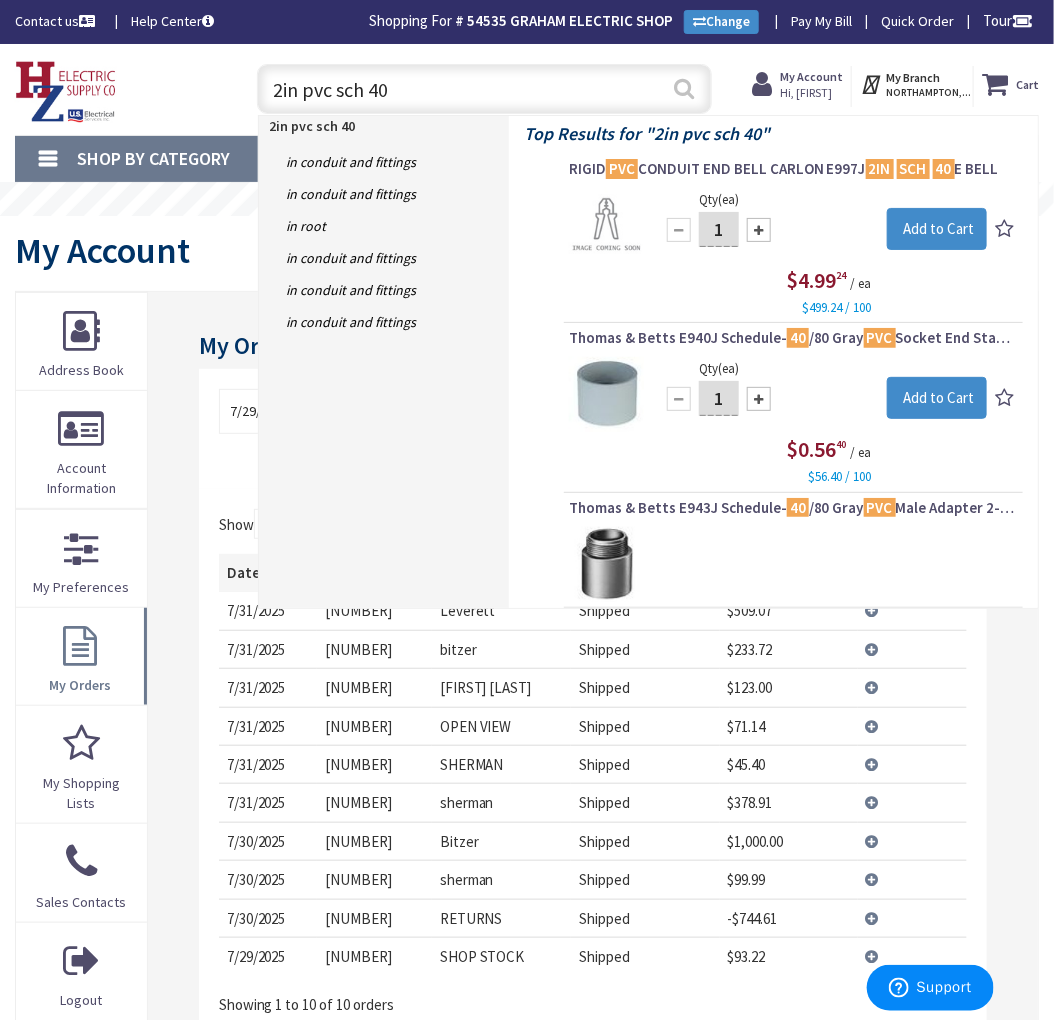 type on "2in pvc sch 40" 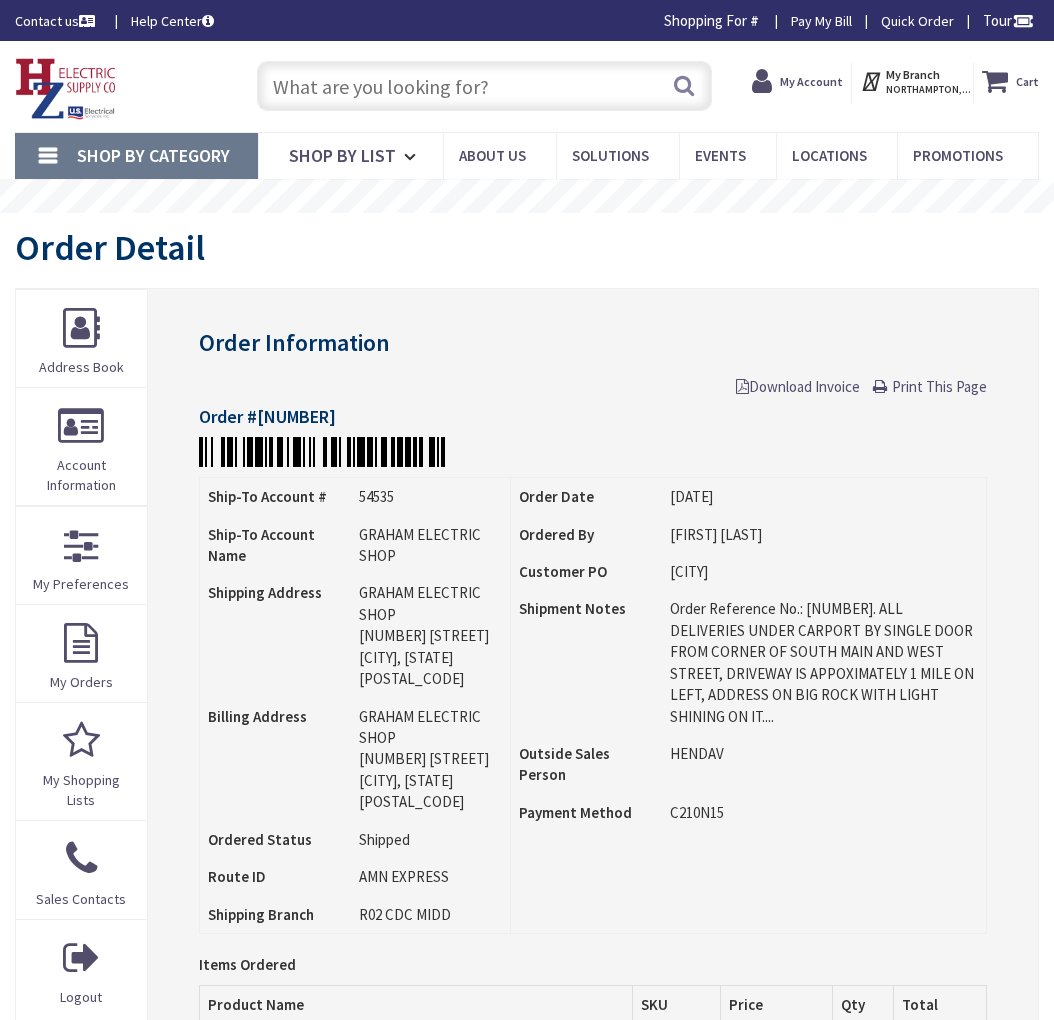 scroll, scrollTop: 16, scrollLeft: 0, axis: vertical 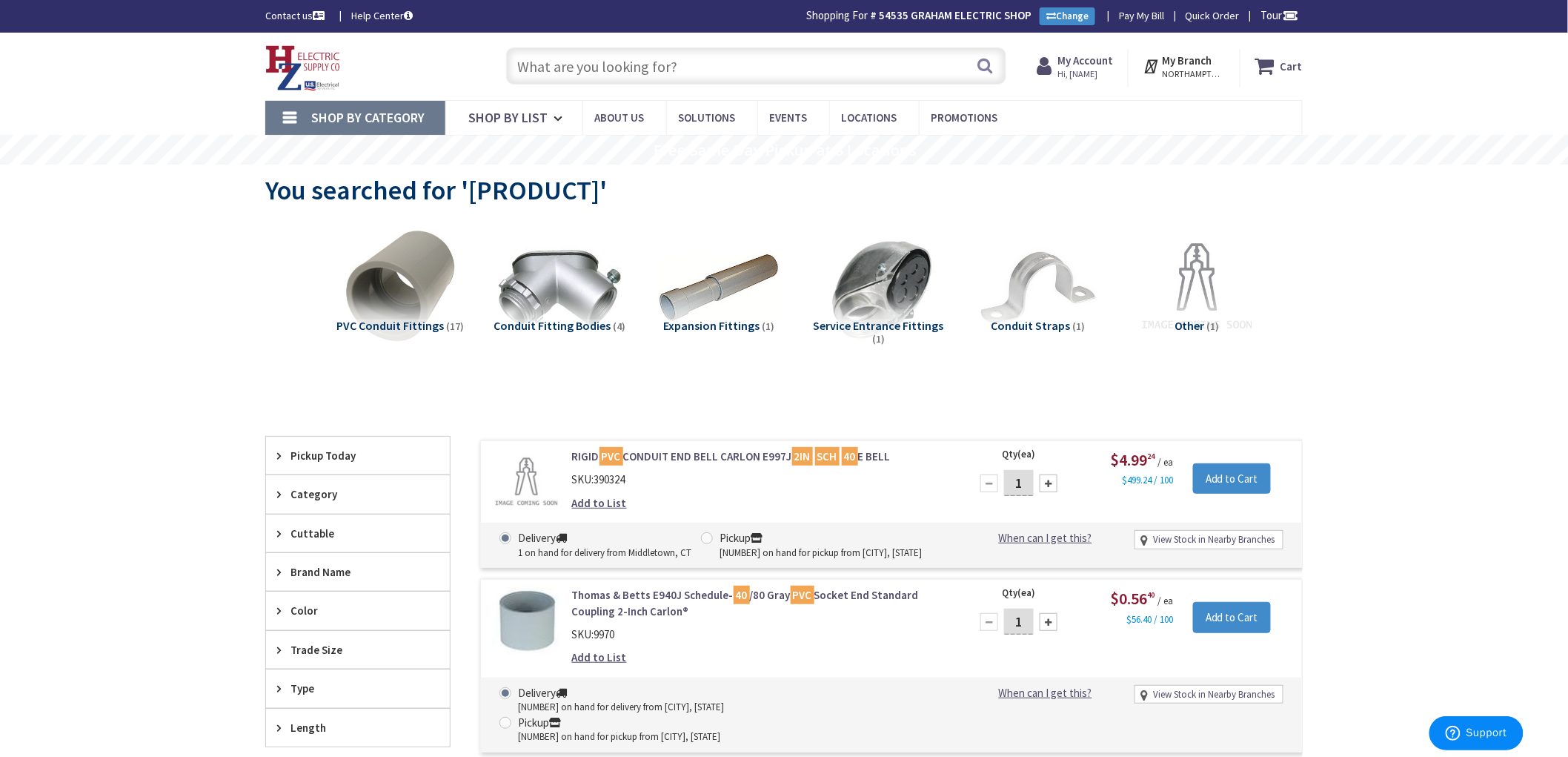 click at bounding box center (756, 66) 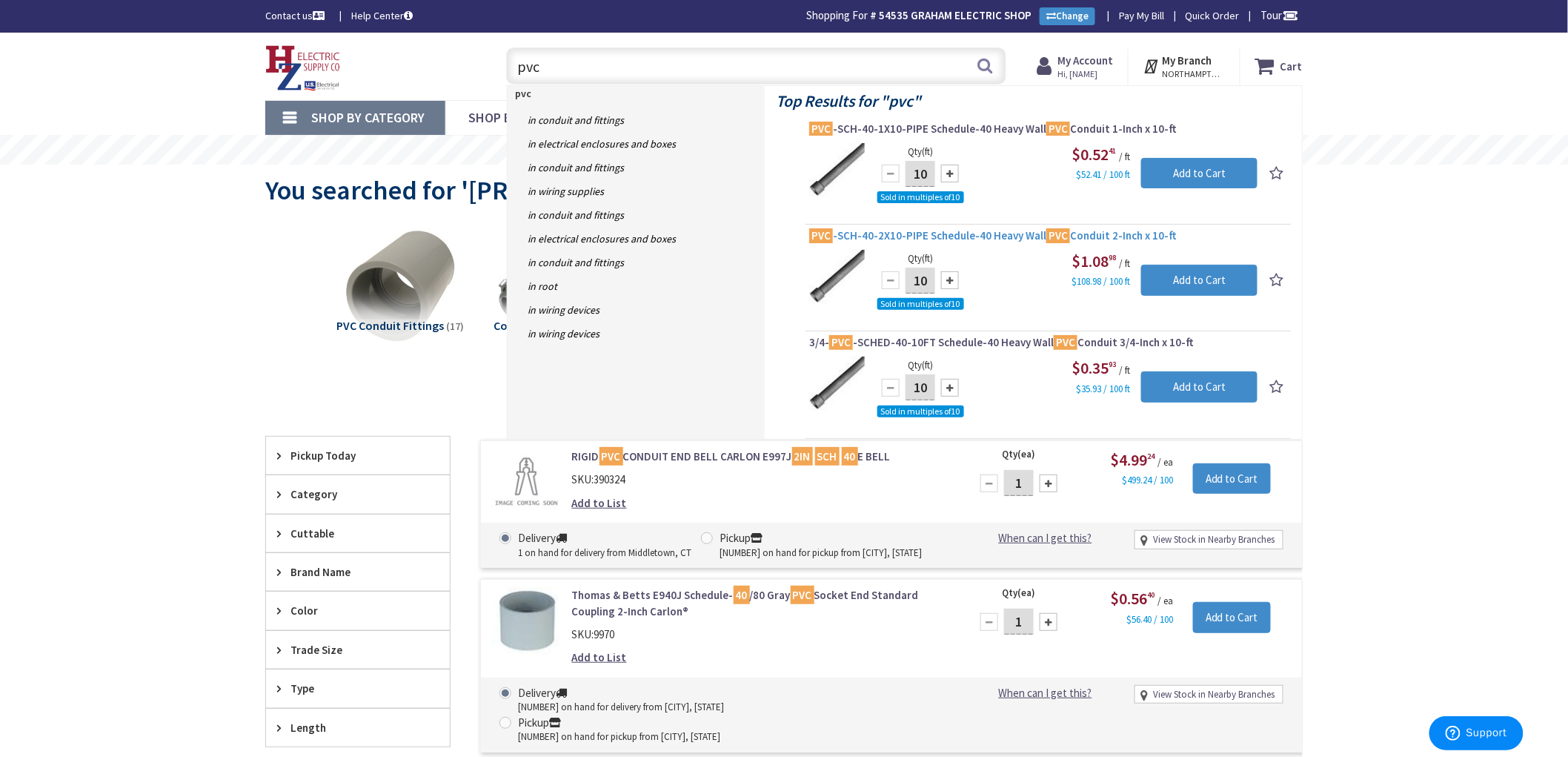 type on "pvc" 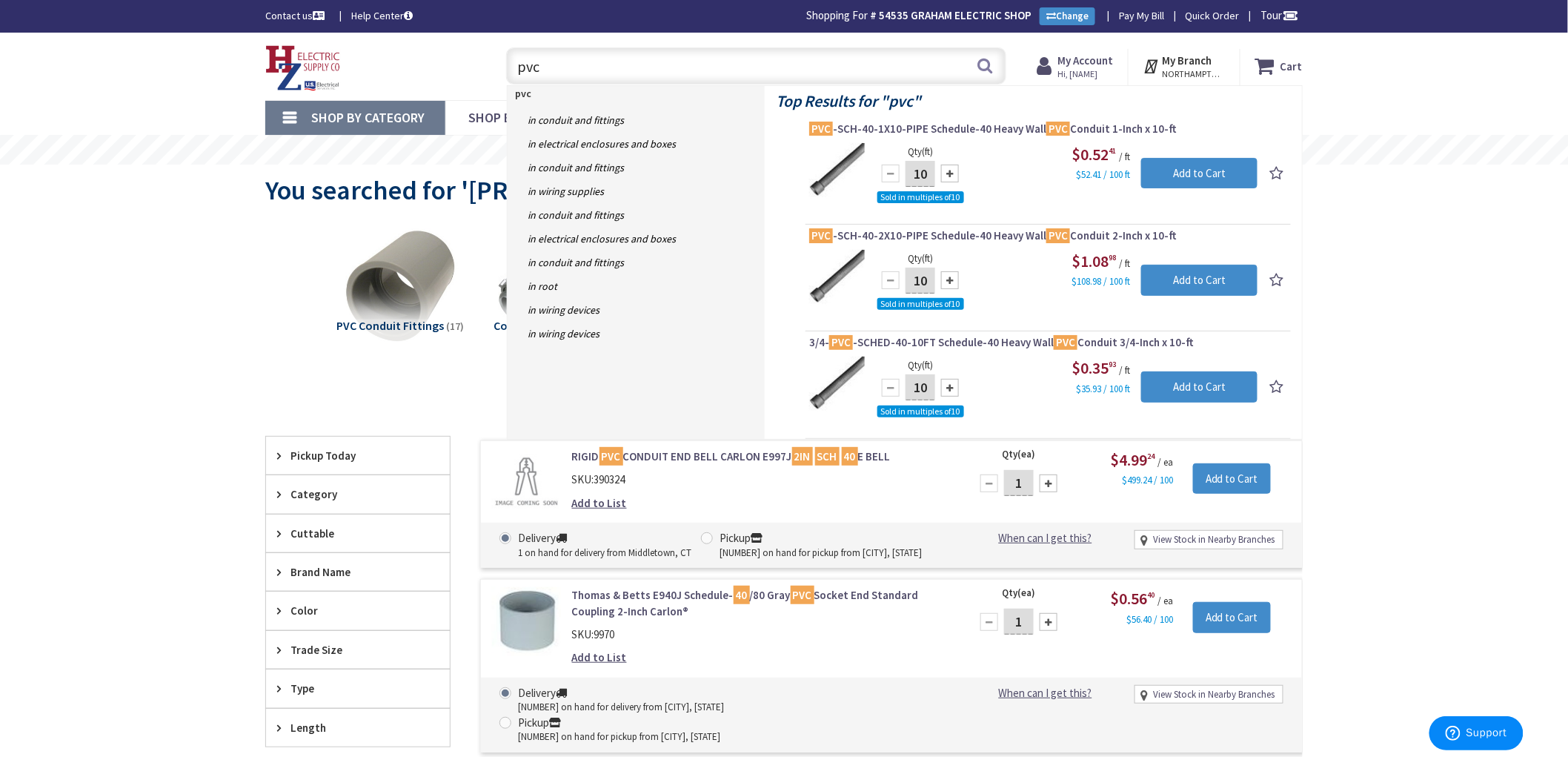 click on "PVC -SCH-40-2X10-PIPE Schedule-40 Heavy Wall  PVC  Conduit 2-Inch x 10-ft" at bounding box center [1048, 236] 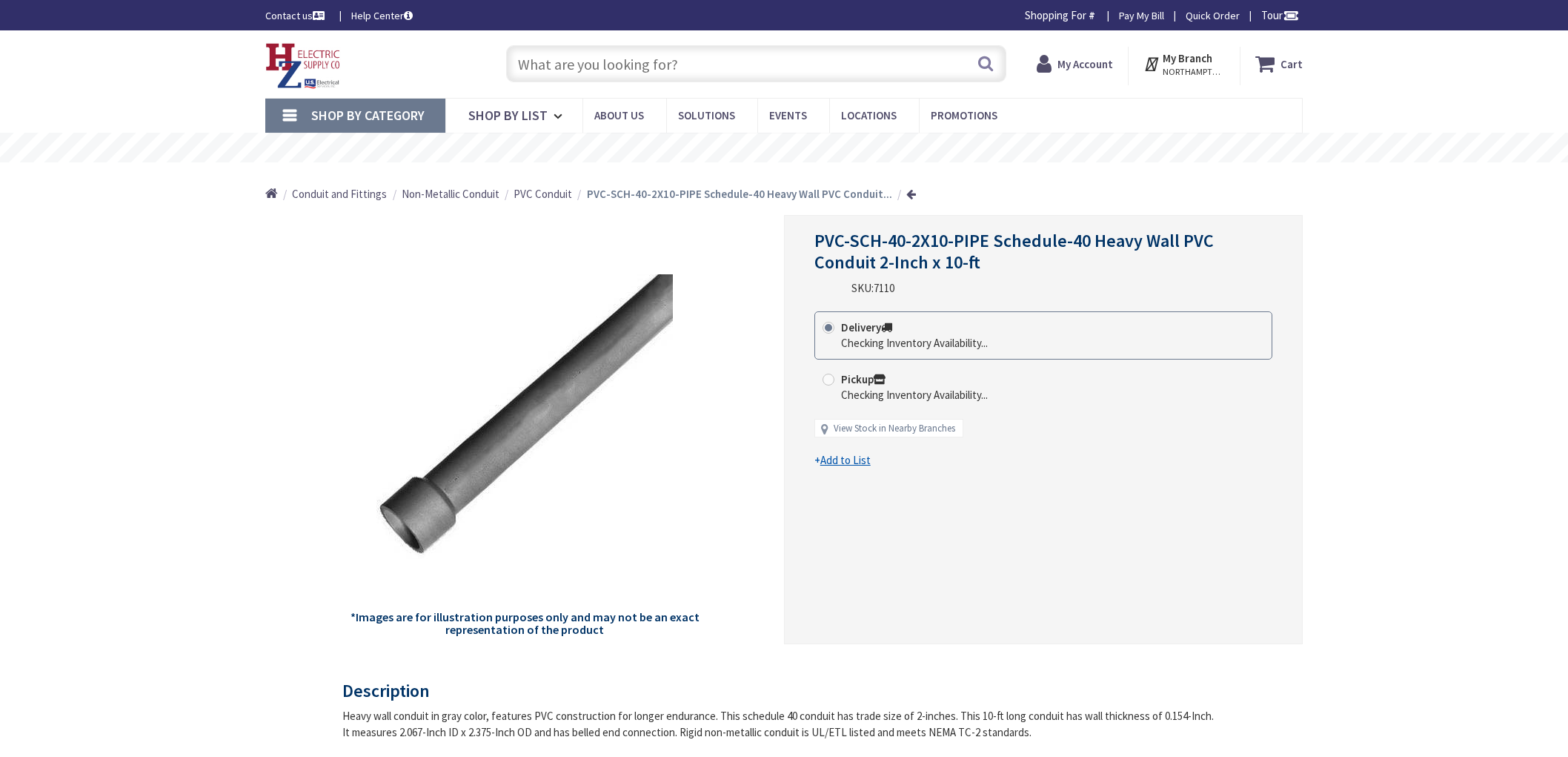 scroll, scrollTop: 0, scrollLeft: 0, axis: both 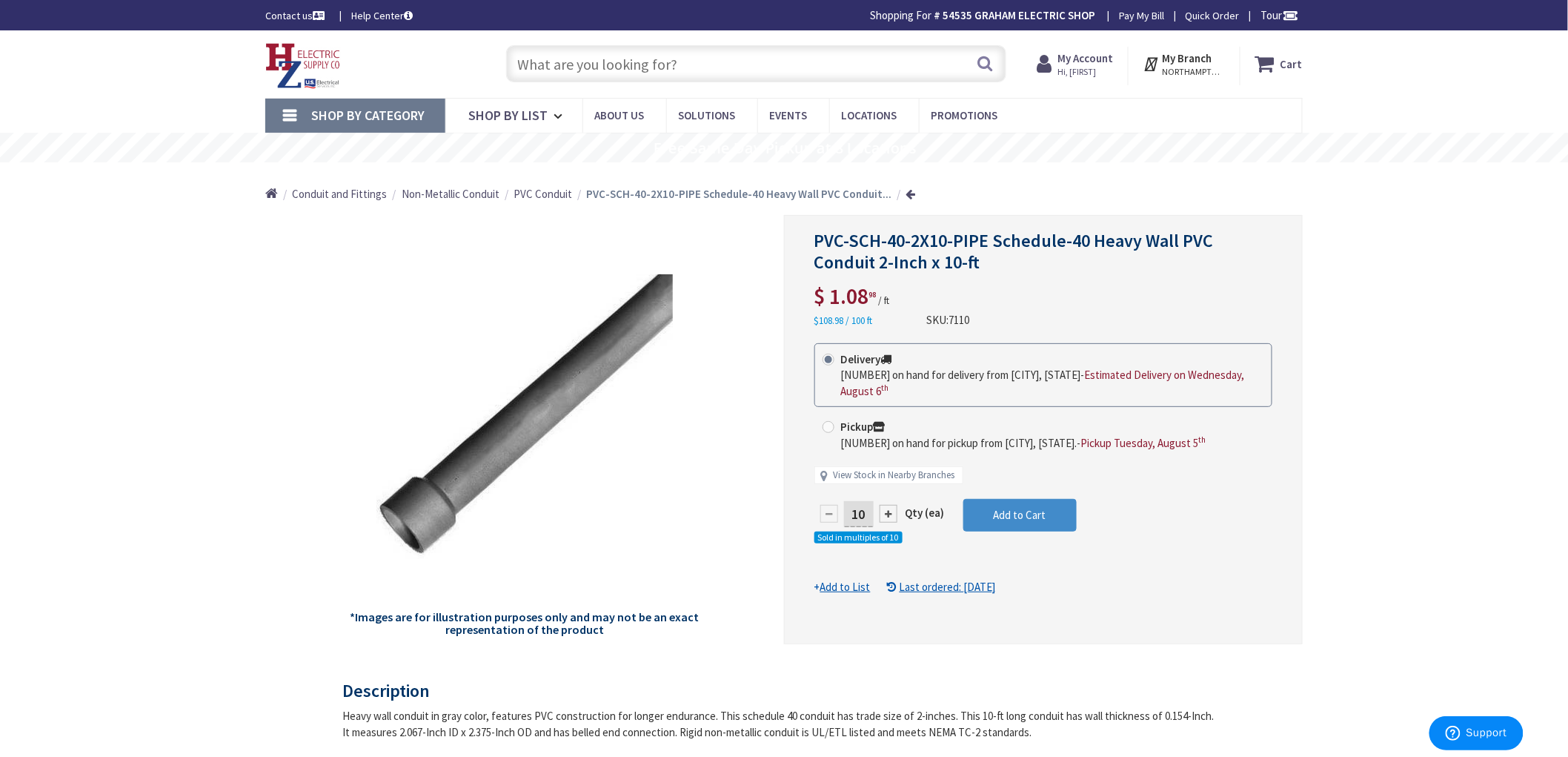 click on "10" at bounding box center [859, 514] 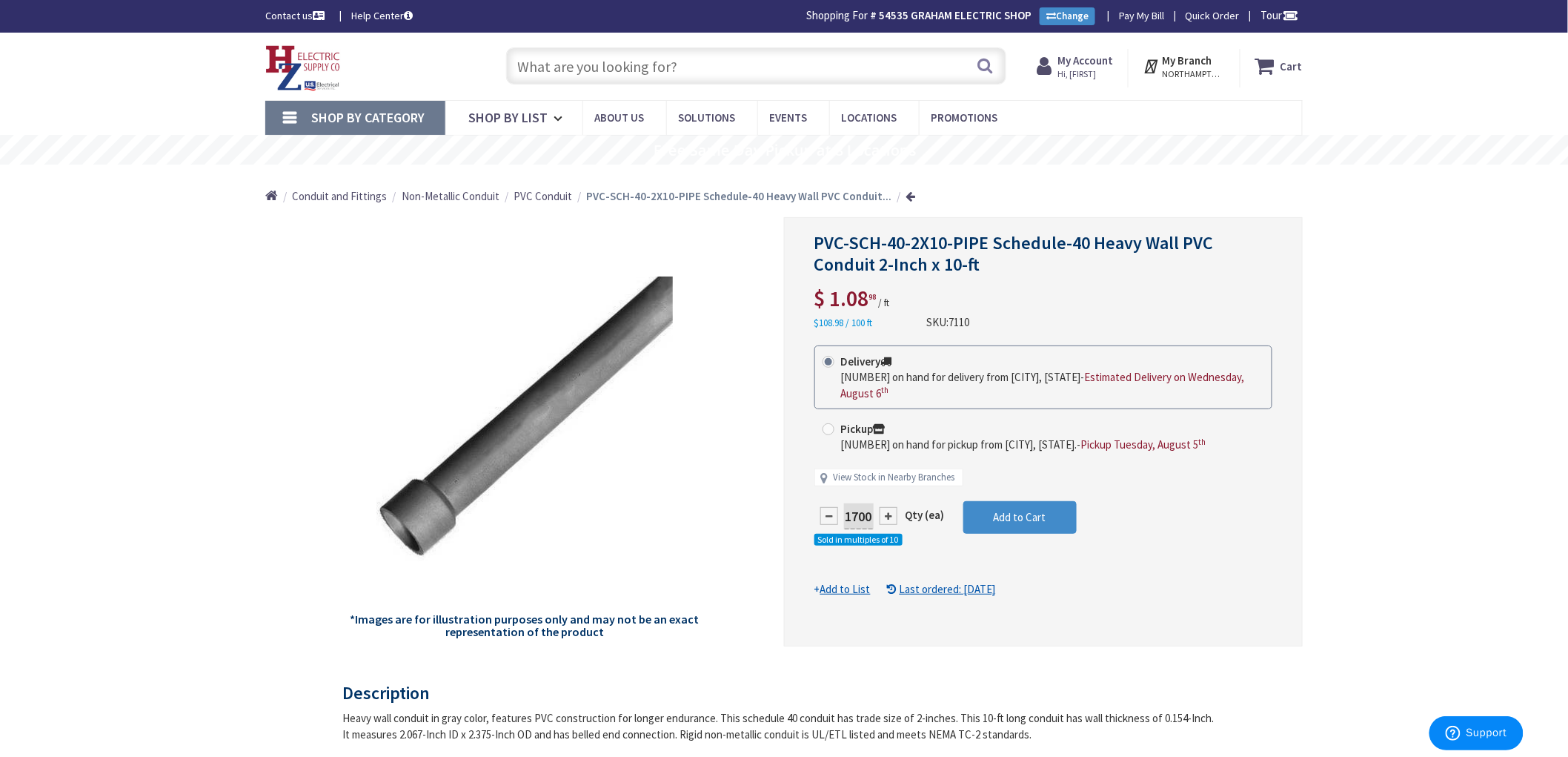 scroll, scrollTop: 0, scrollLeft: 1, axis: horizontal 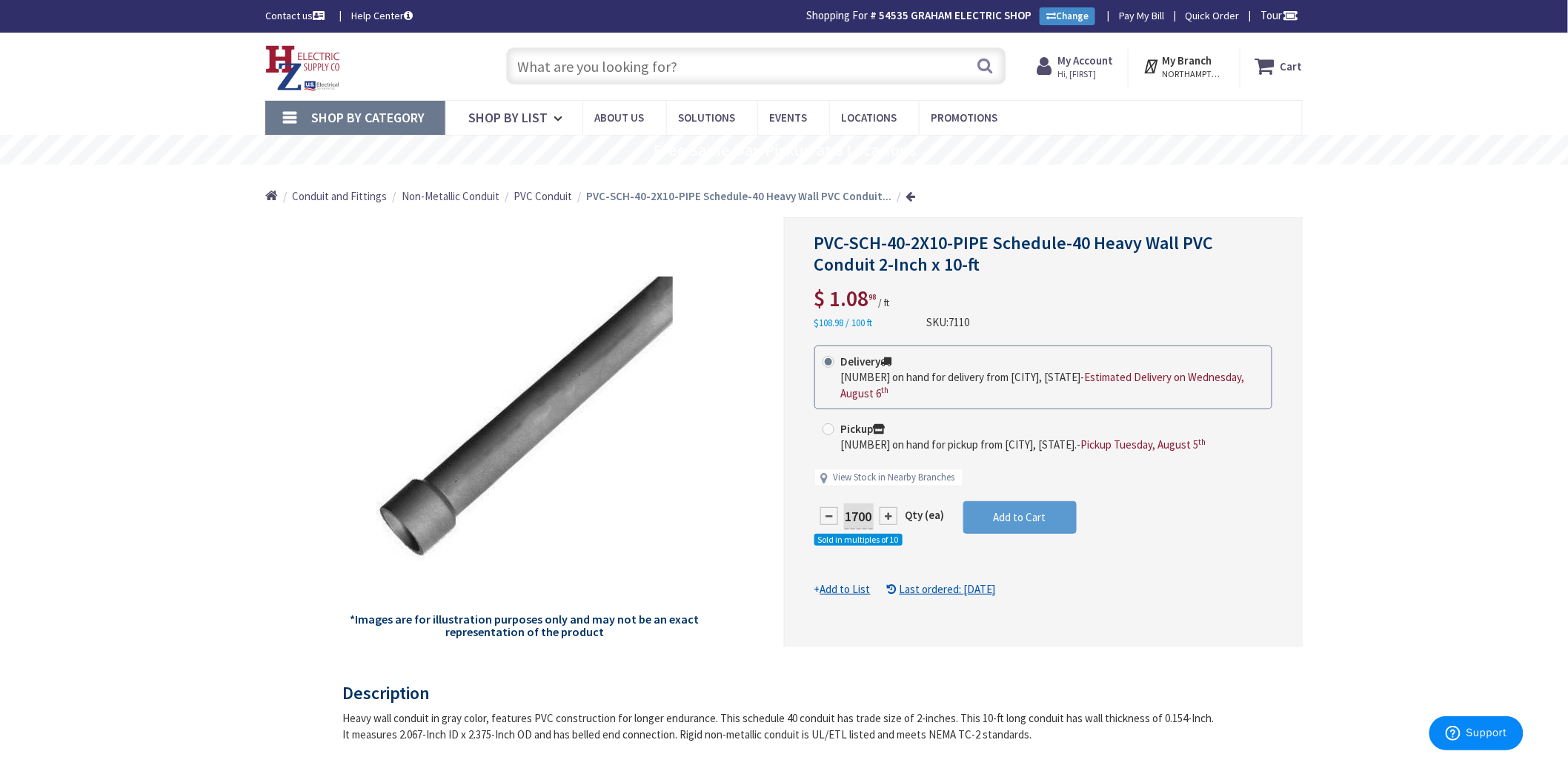 type on "1700" 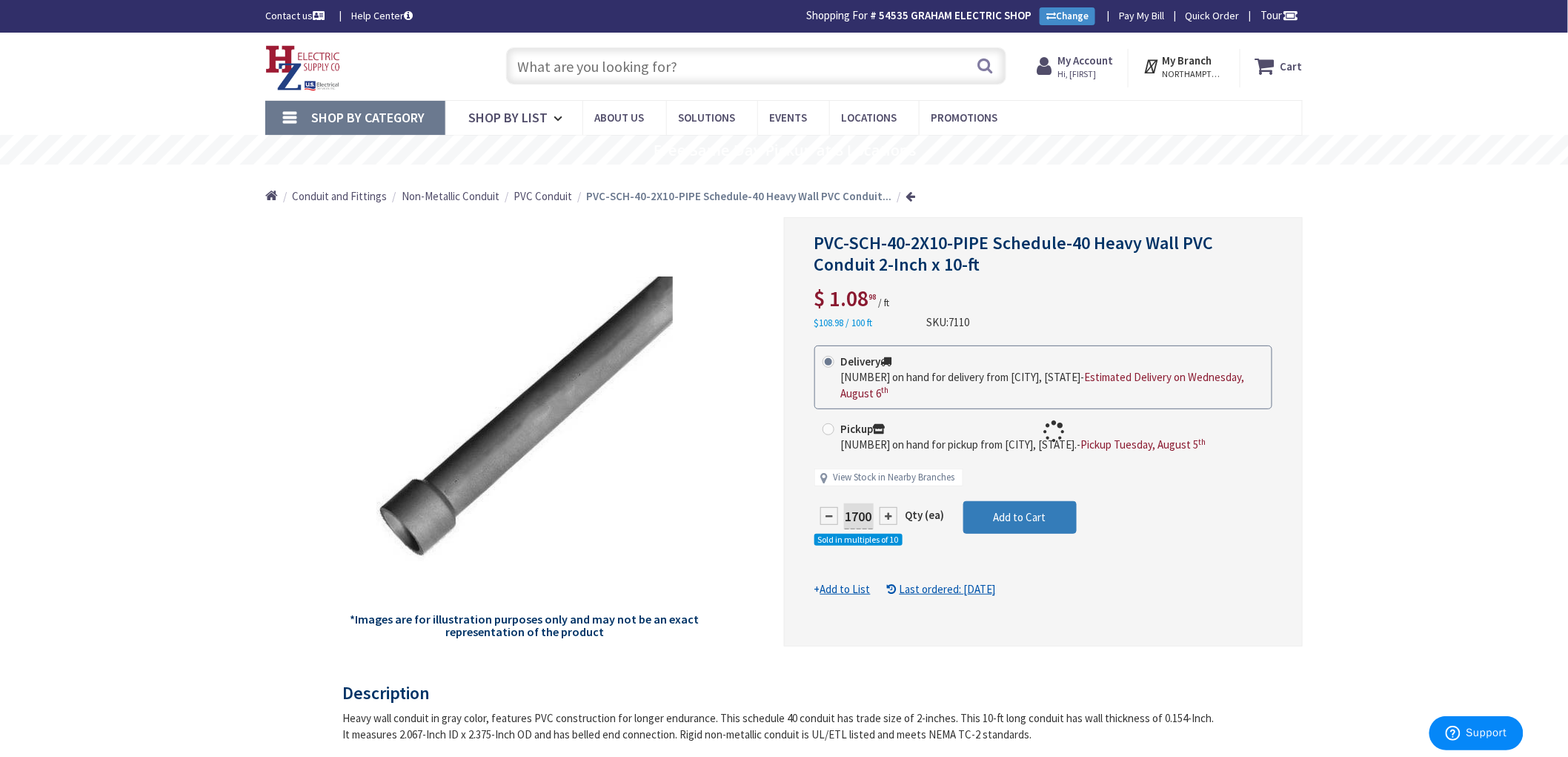 scroll, scrollTop: 0, scrollLeft: 0, axis: both 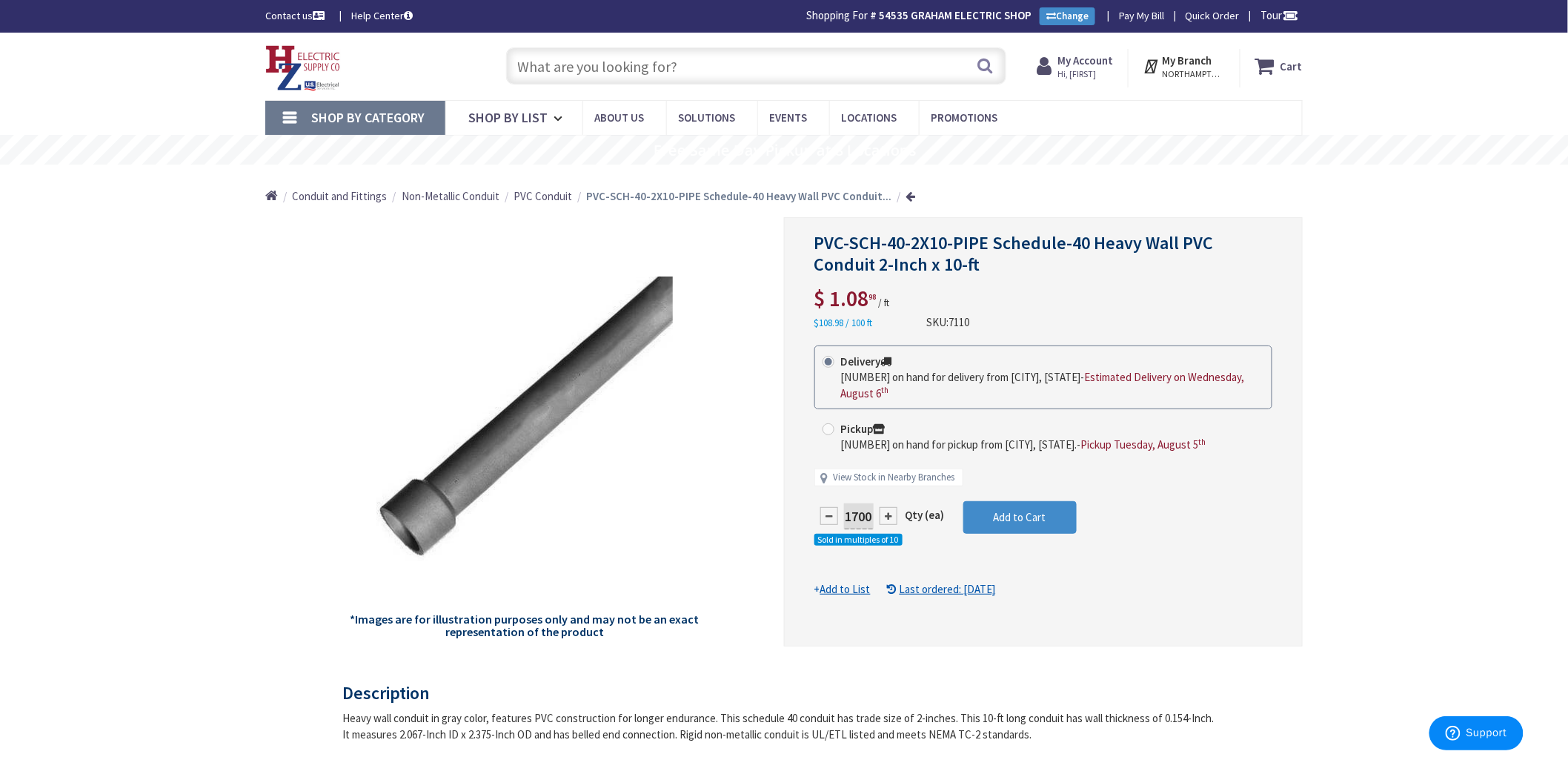 click at bounding box center (303, 68) 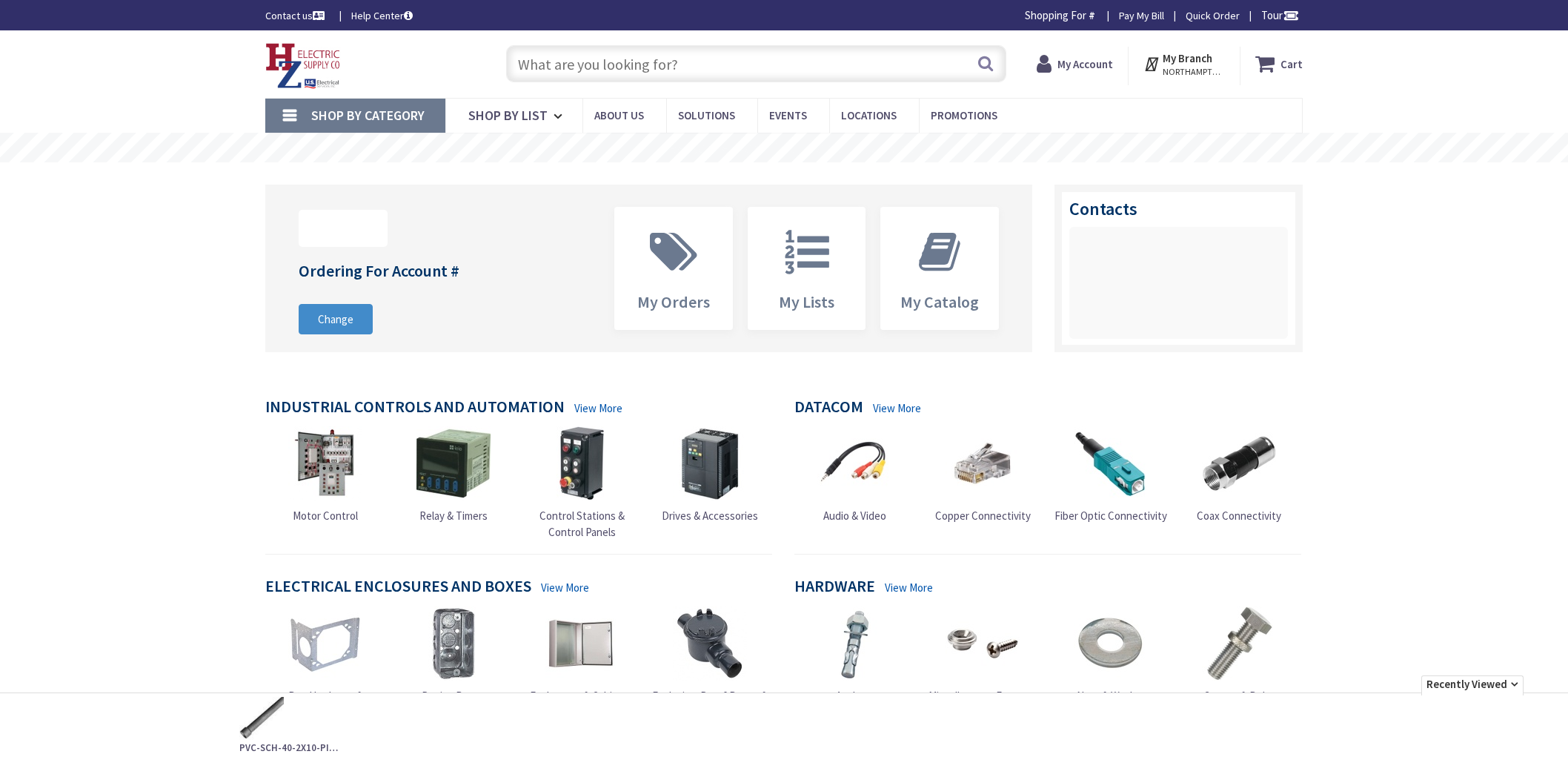 scroll, scrollTop: 0, scrollLeft: 0, axis: both 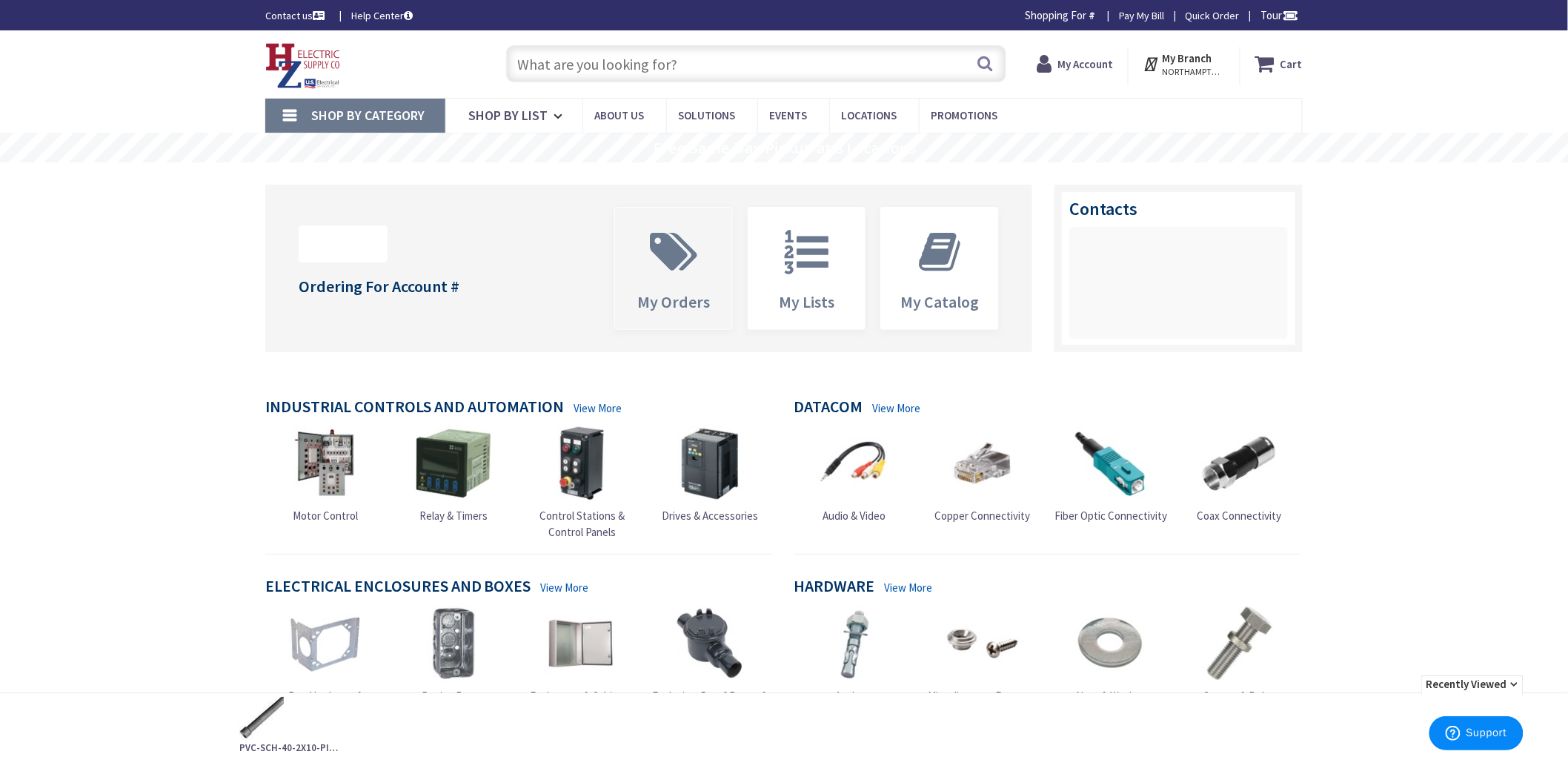 click at bounding box center [674, 252] 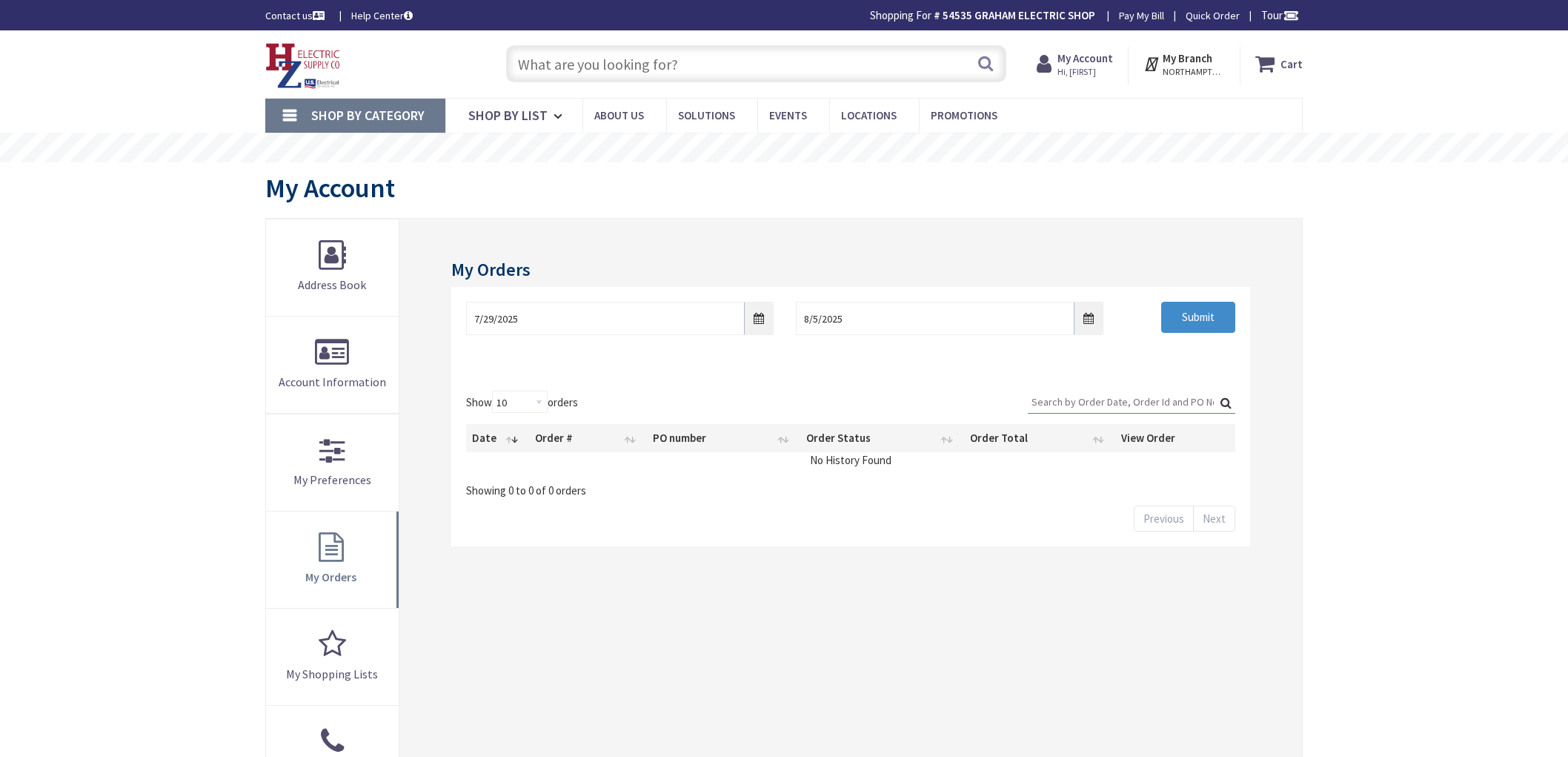scroll, scrollTop: 0, scrollLeft: 0, axis: both 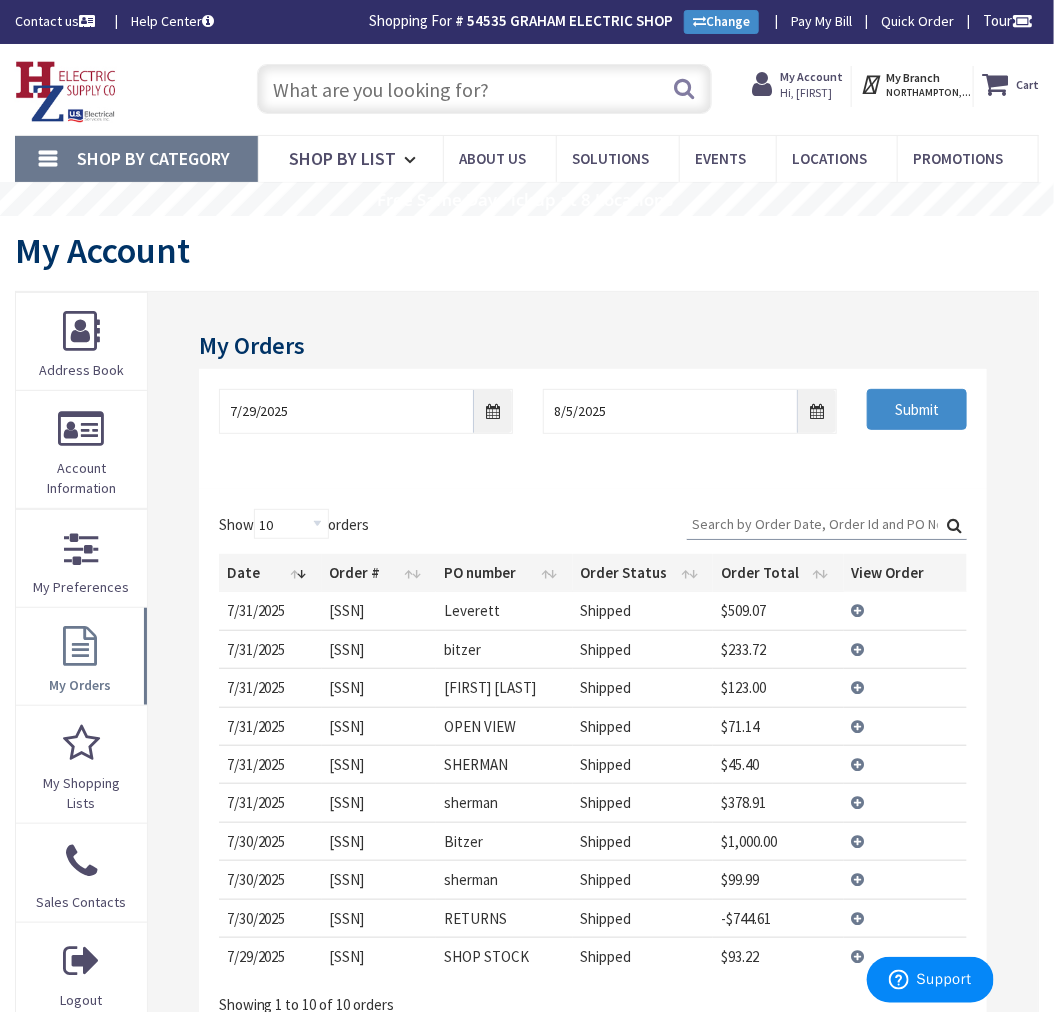 click on "View Details" at bounding box center (905, 649) 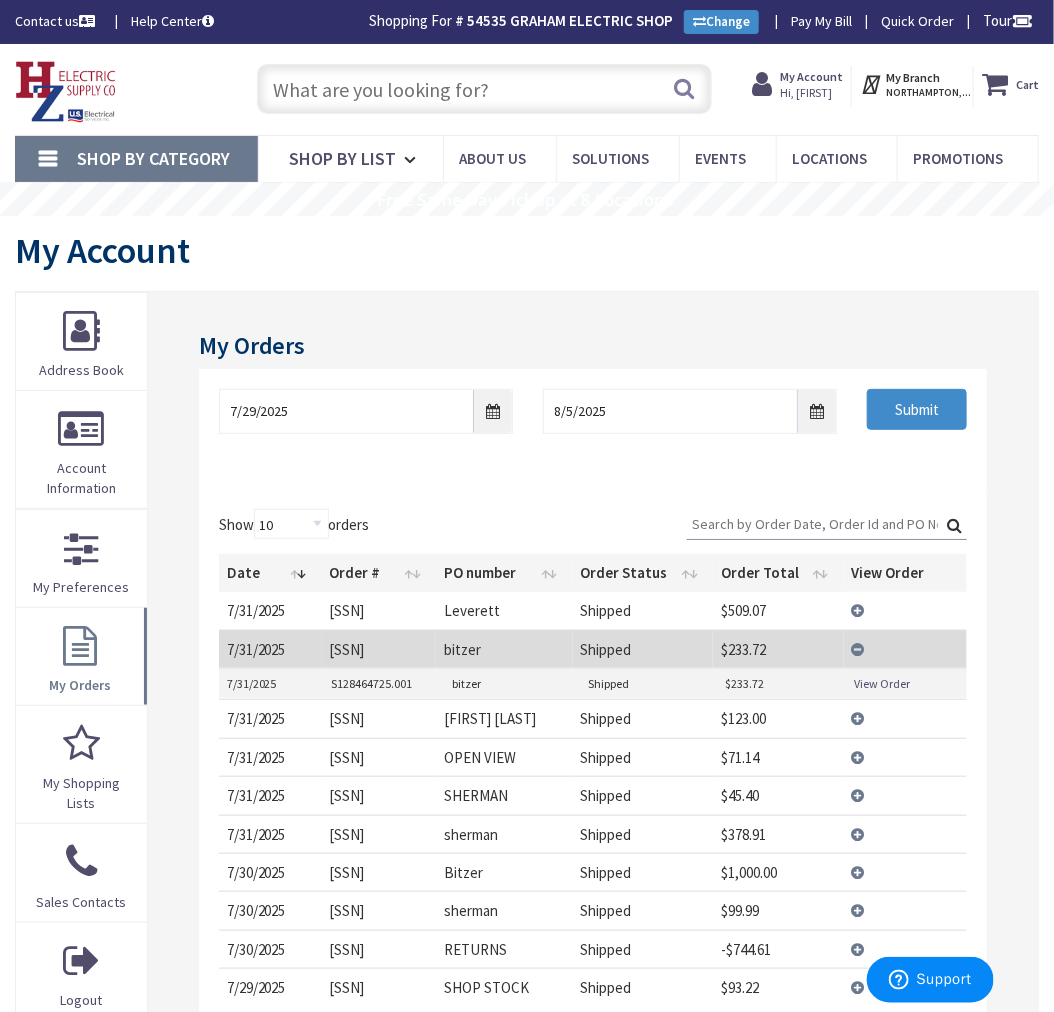 click on "View Order" at bounding box center (882, 683) 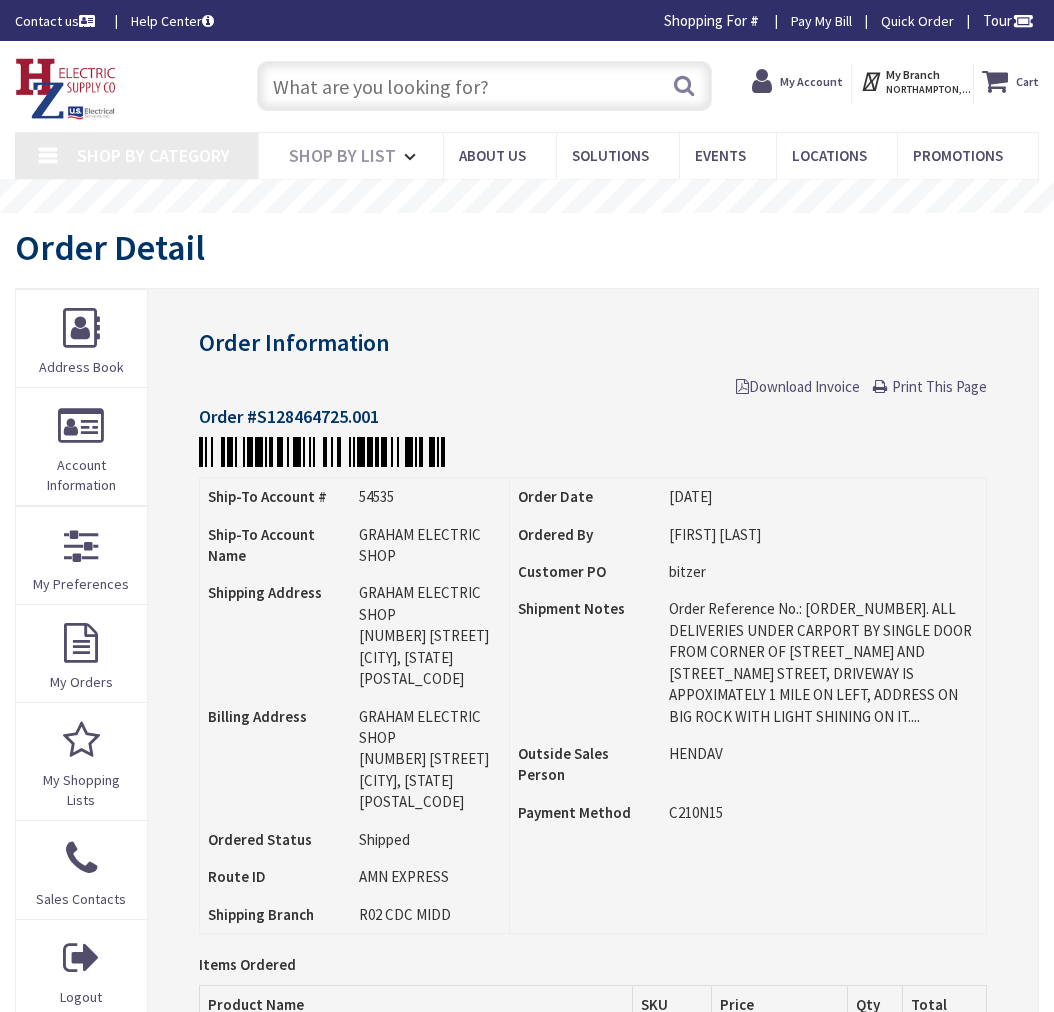 scroll, scrollTop: 0, scrollLeft: 0, axis: both 